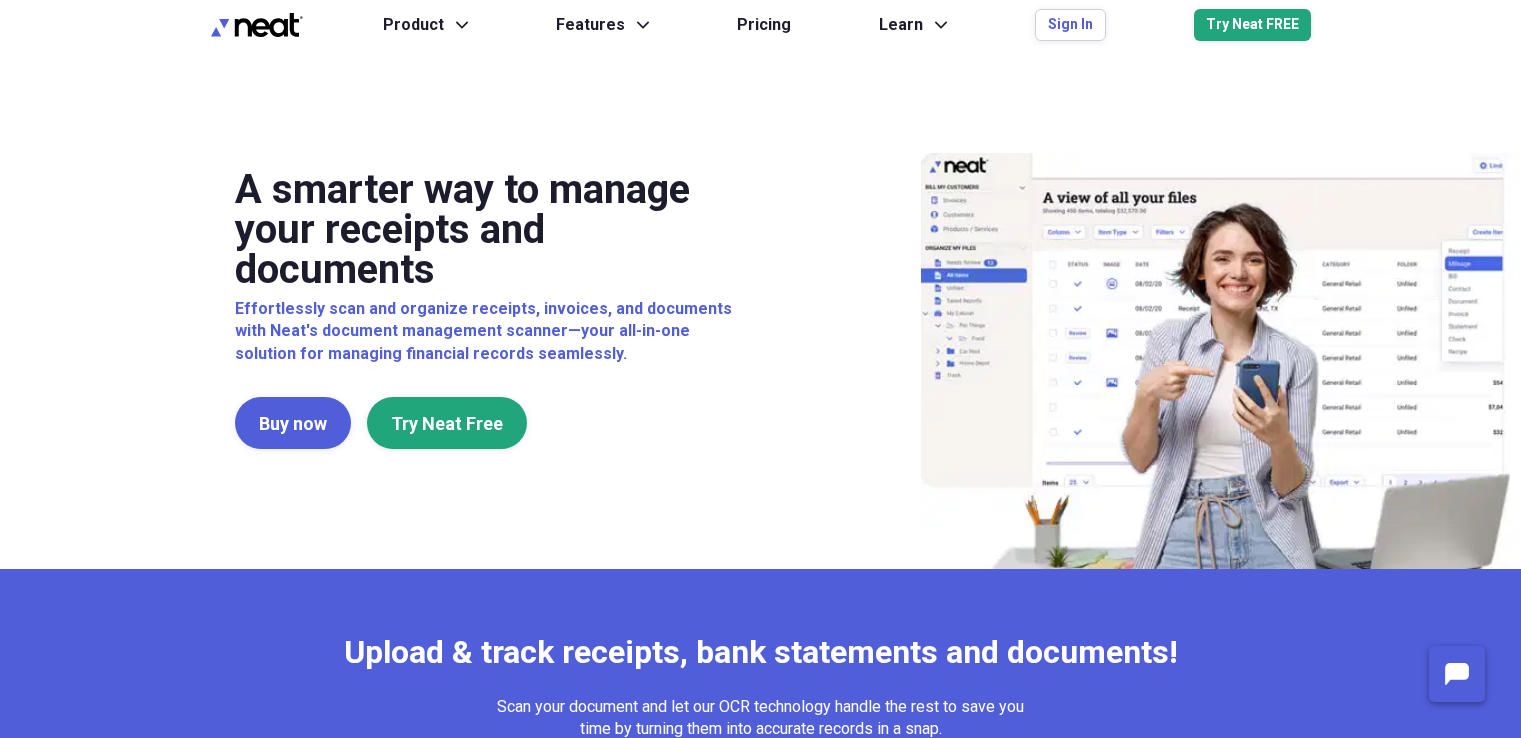 scroll, scrollTop: 0, scrollLeft: 0, axis: both 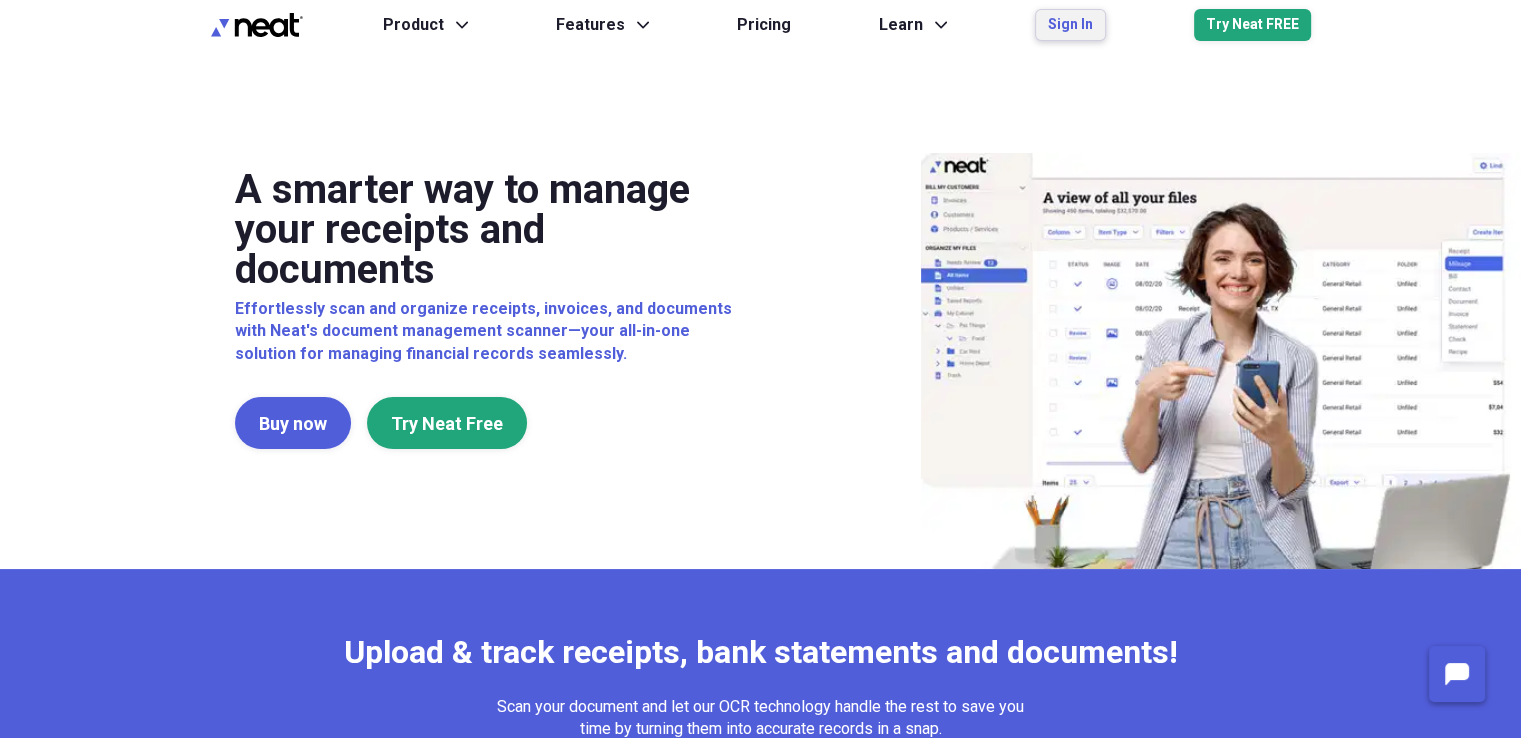 click on "Sign In" at bounding box center (1070, 25) 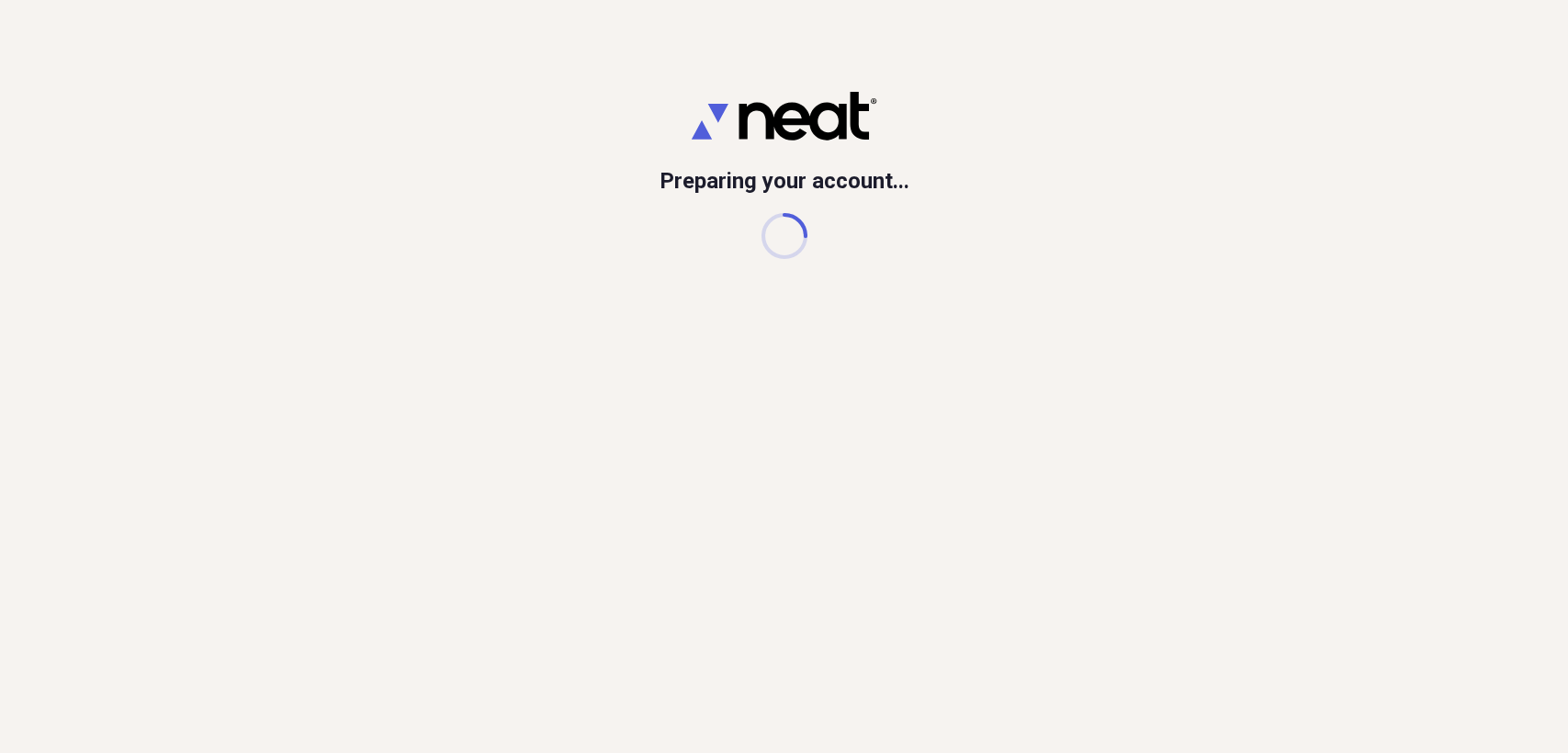 scroll, scrollTop: 0, scrollLeft: 0, axis: both 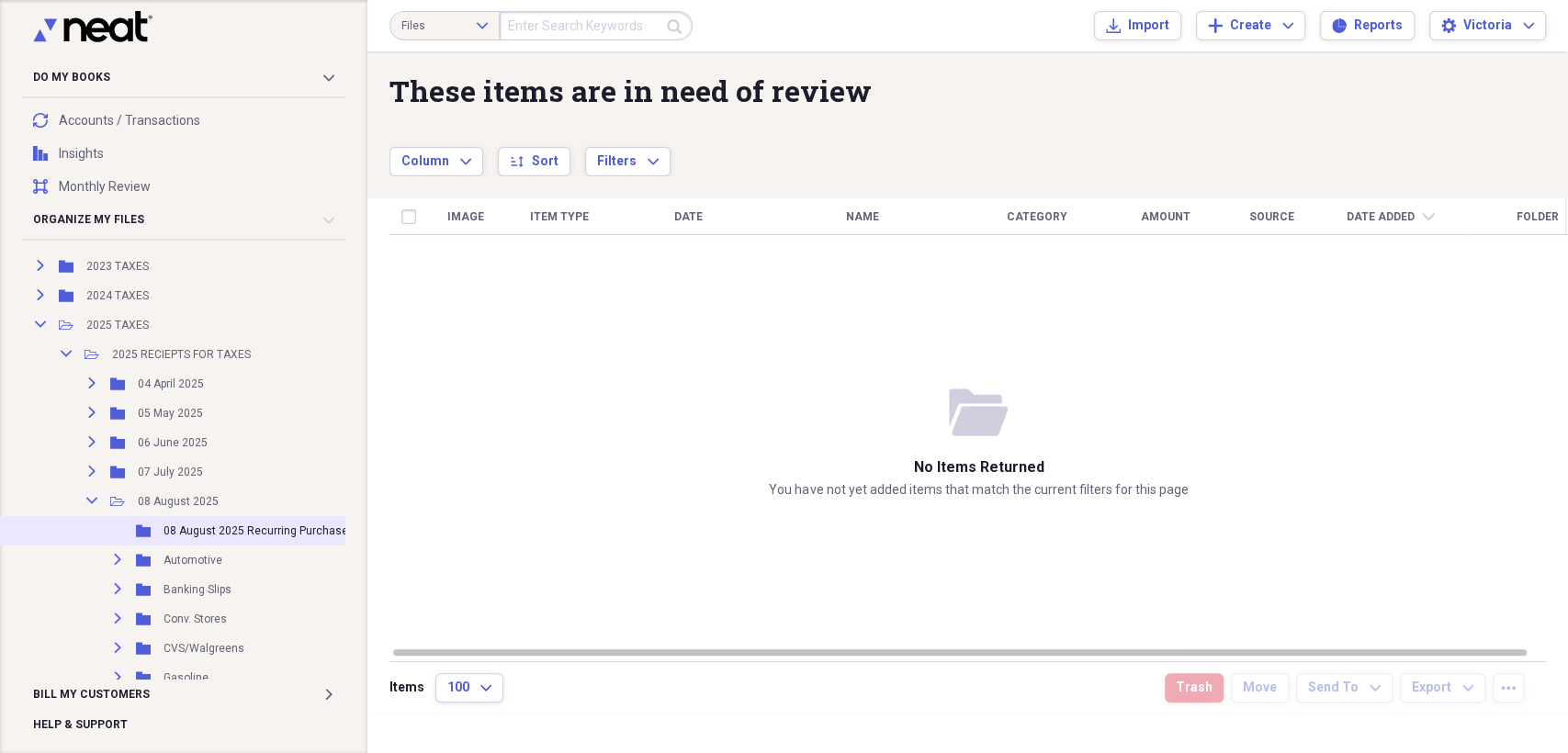 click on "08 August 2025 Recurring Purchases" at bounding box center (259, 531) 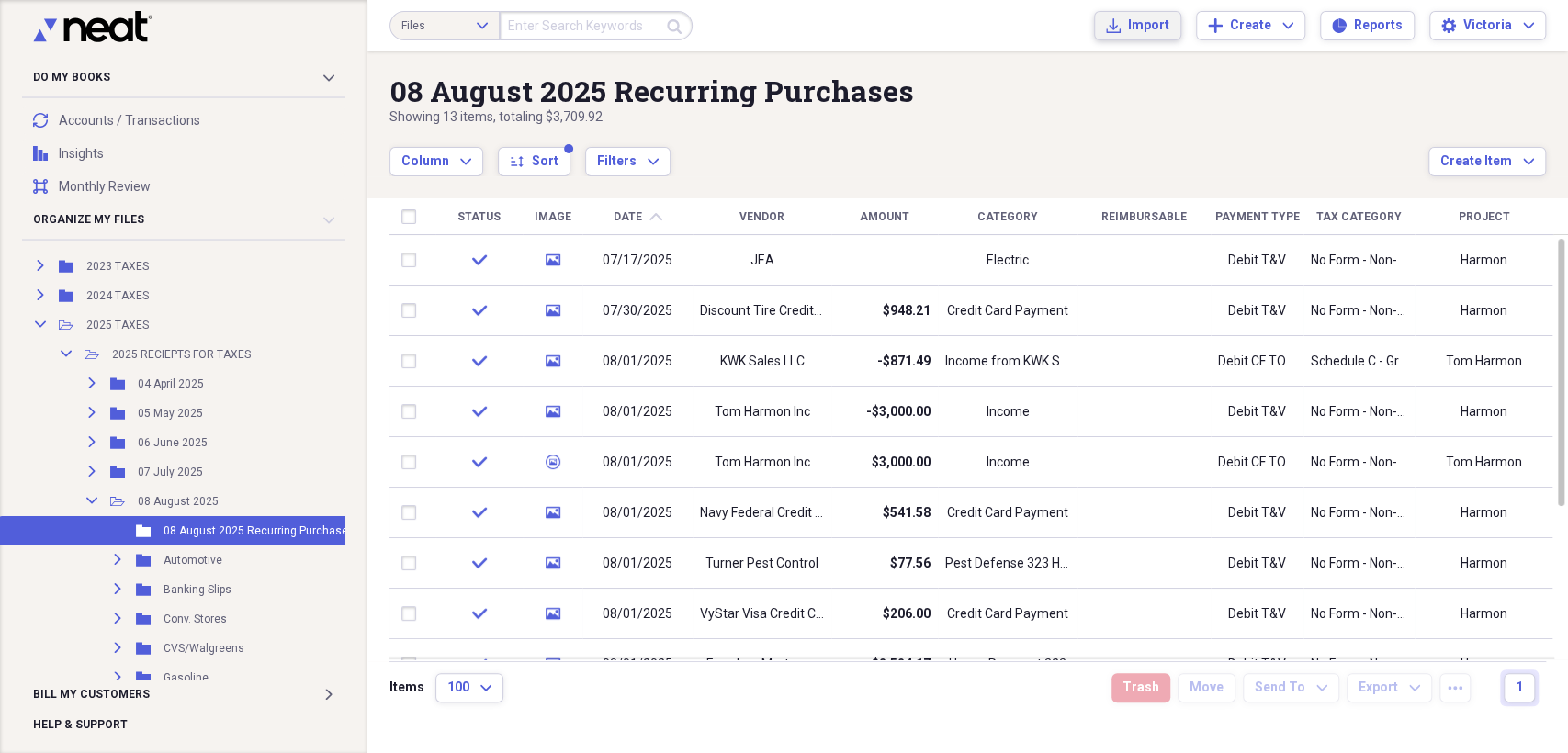 click on "Import Import" at bounding box center (1137, 26) 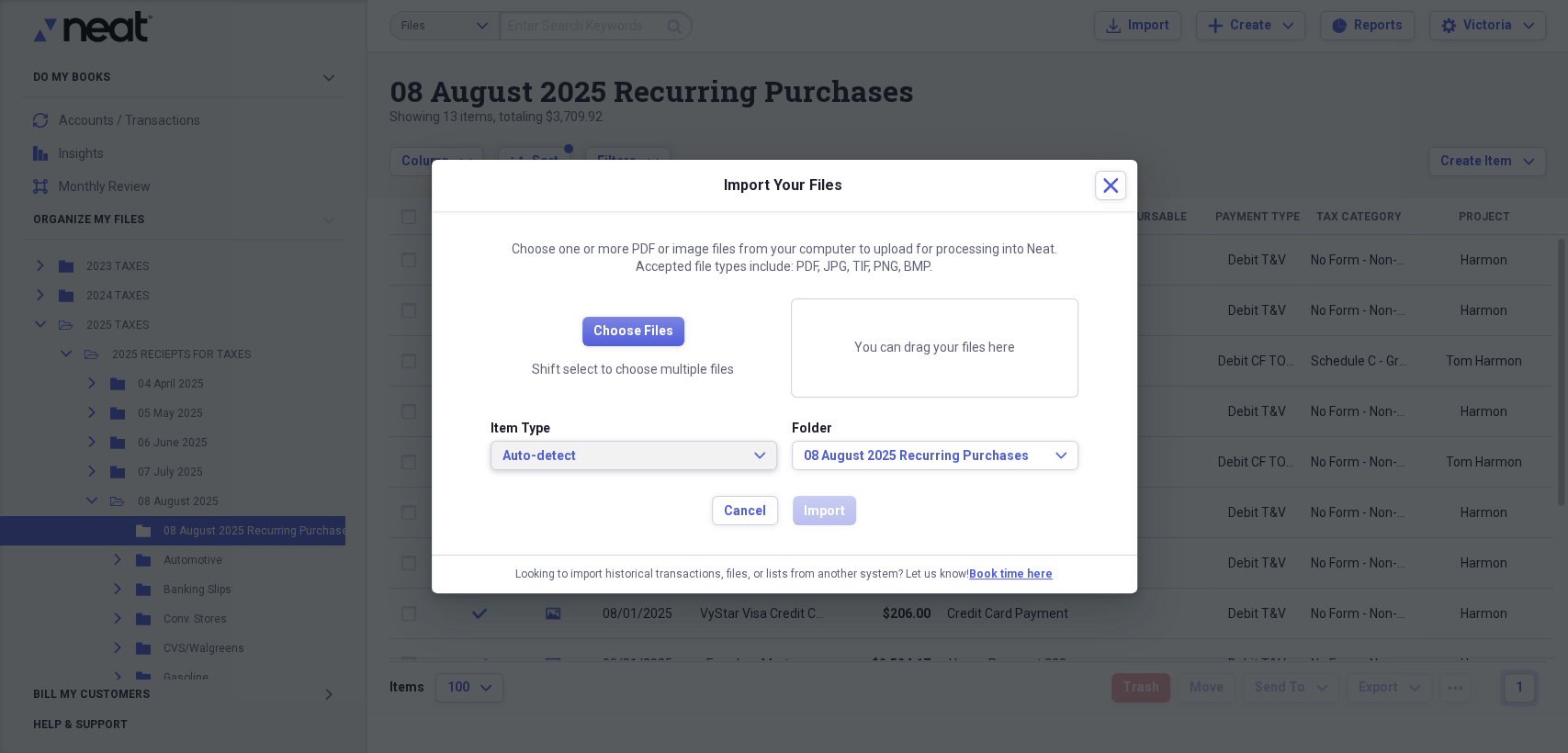 click on "Auto-detect" at bounding box center (623, 456) 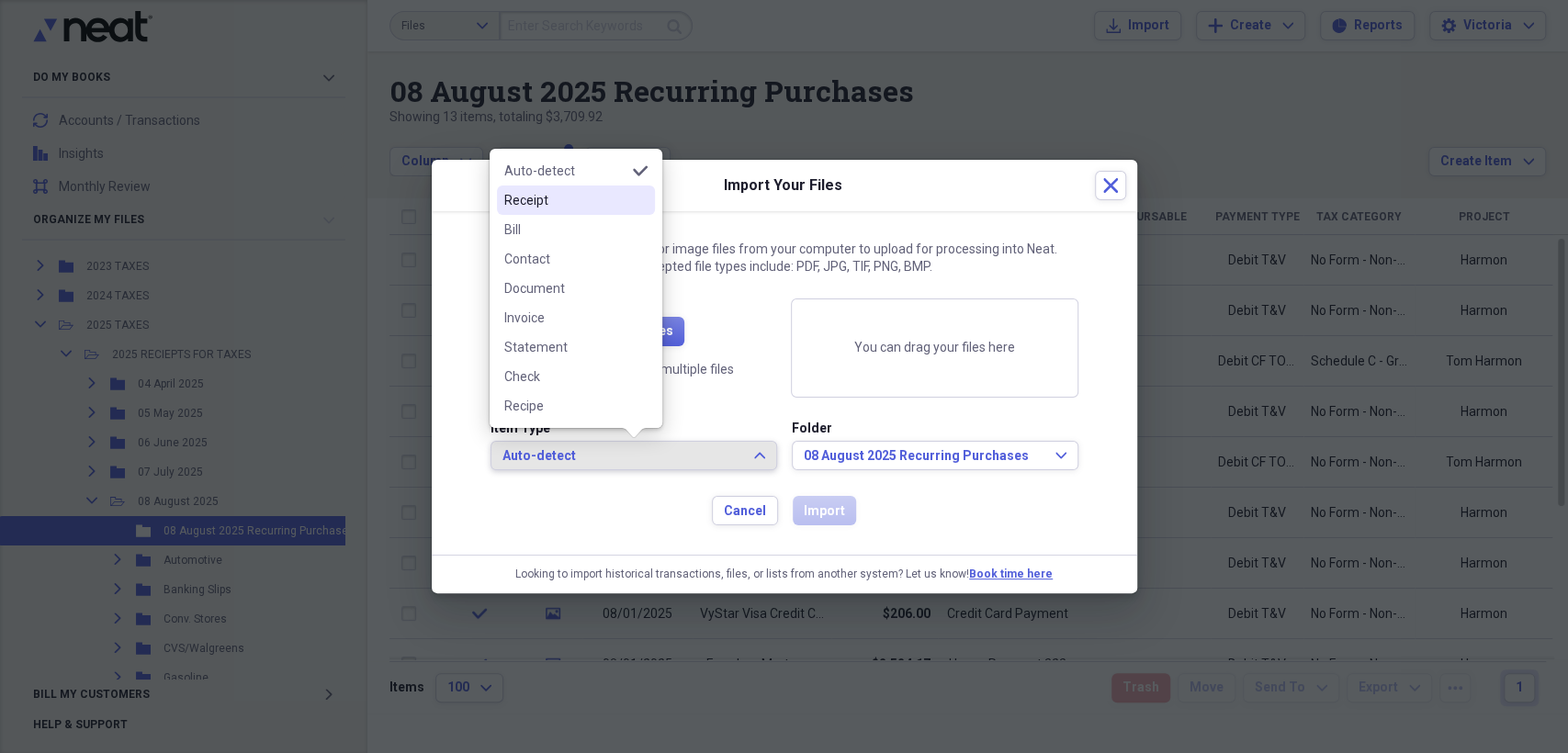 click on "Receipt" at bounding box center [565, 200] 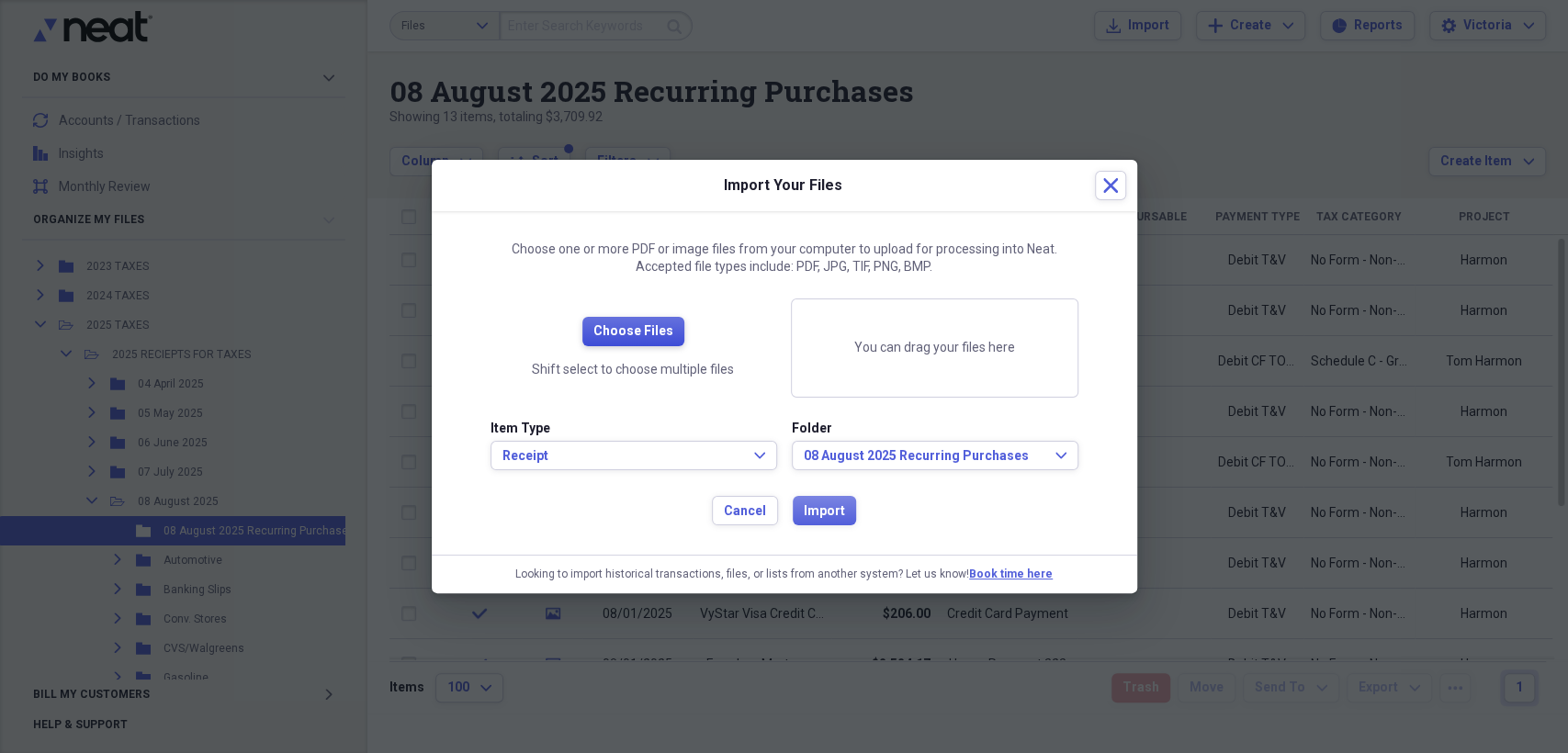 click on "Choose Files" at bounding box center (633, 332) 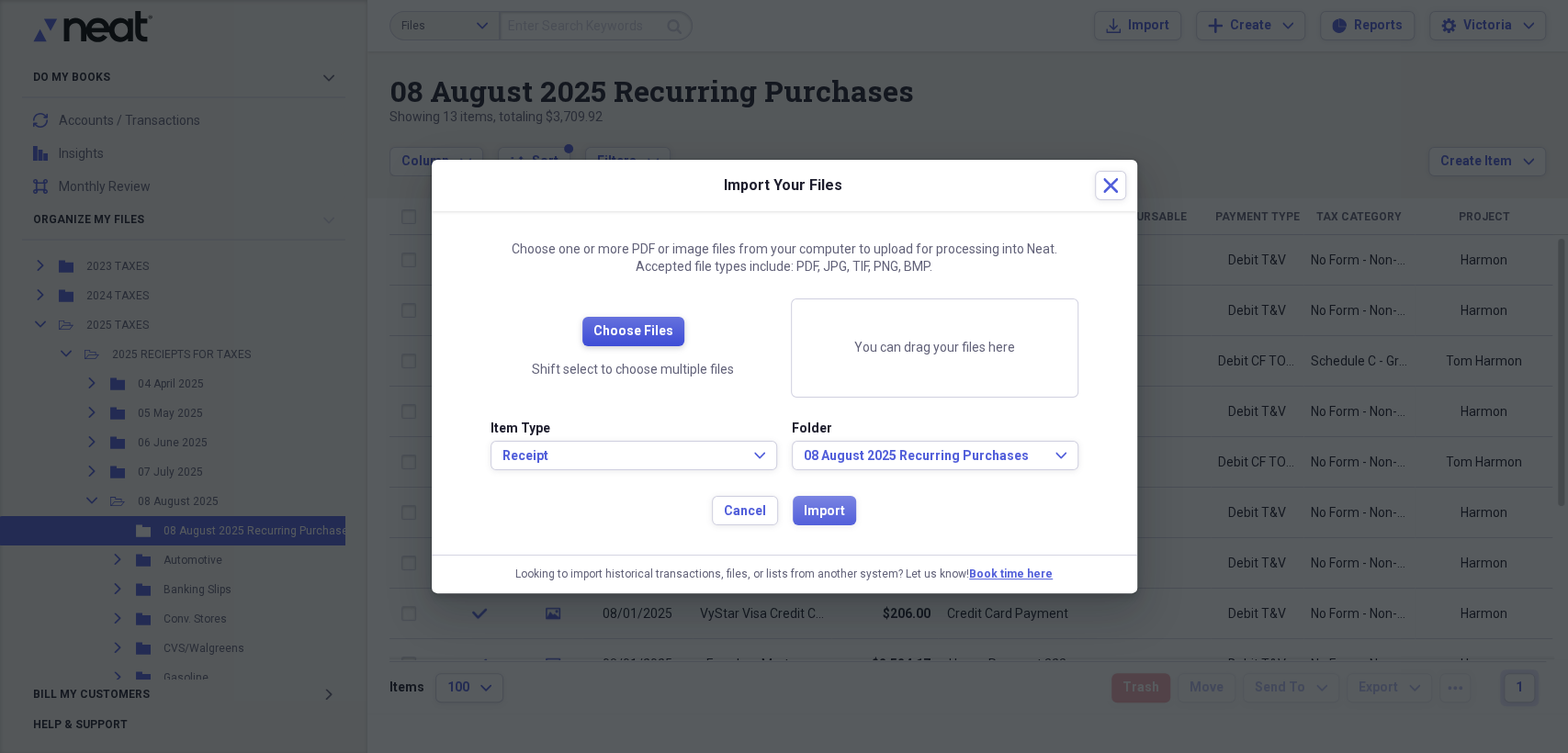 click on "Choose Files" at bounding box center (633, 332) 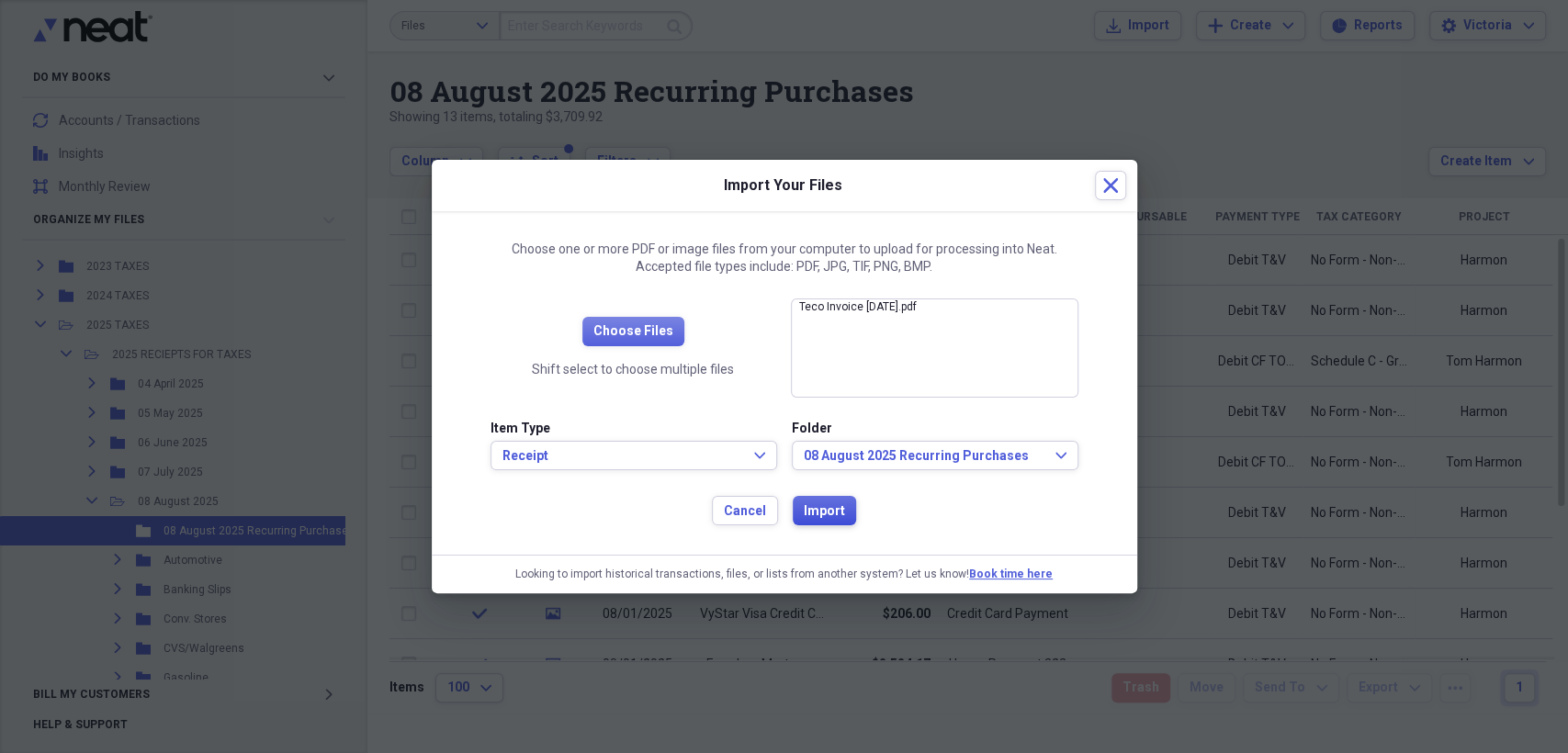 click on "Import" at bounding box center (824, 511) 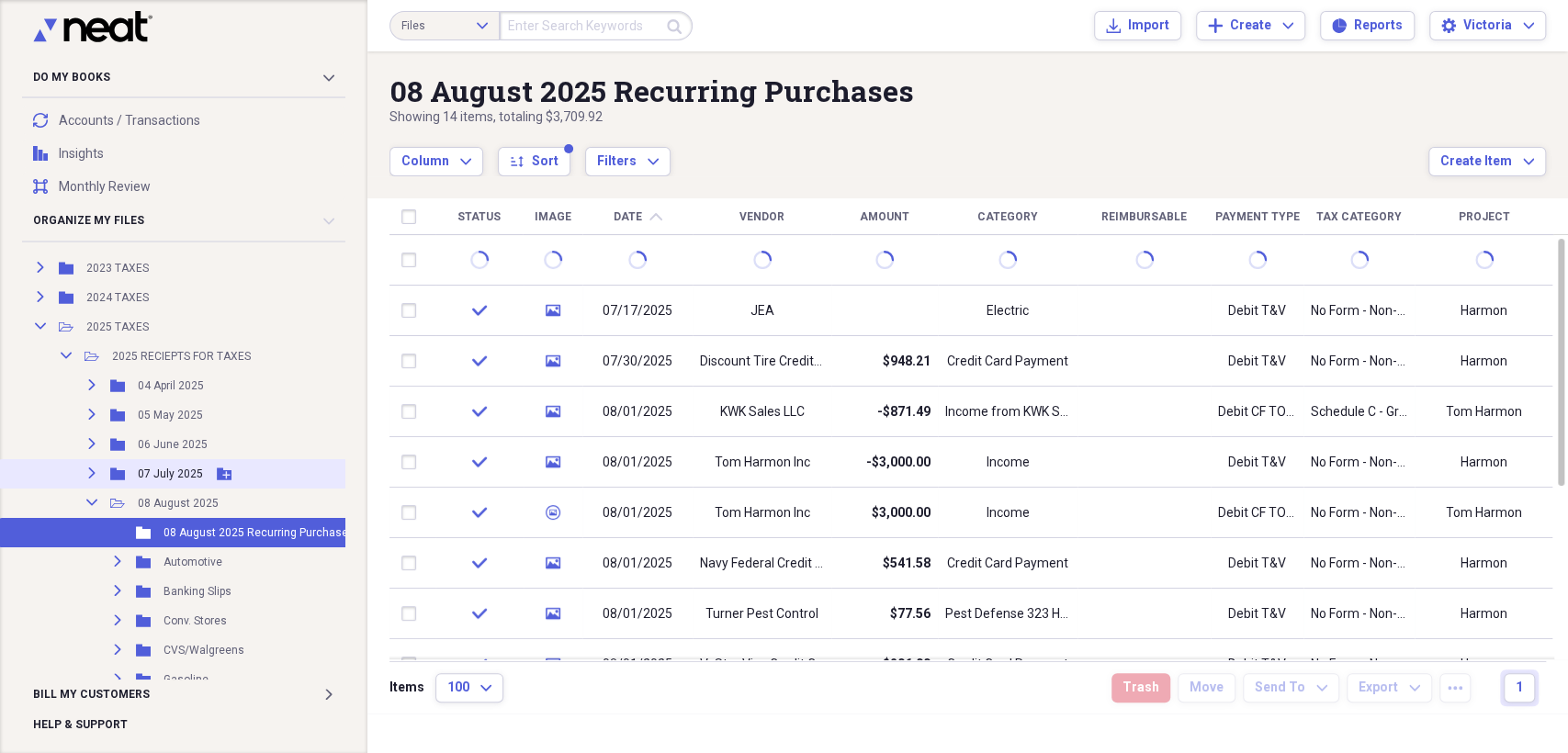 click on "Expand" 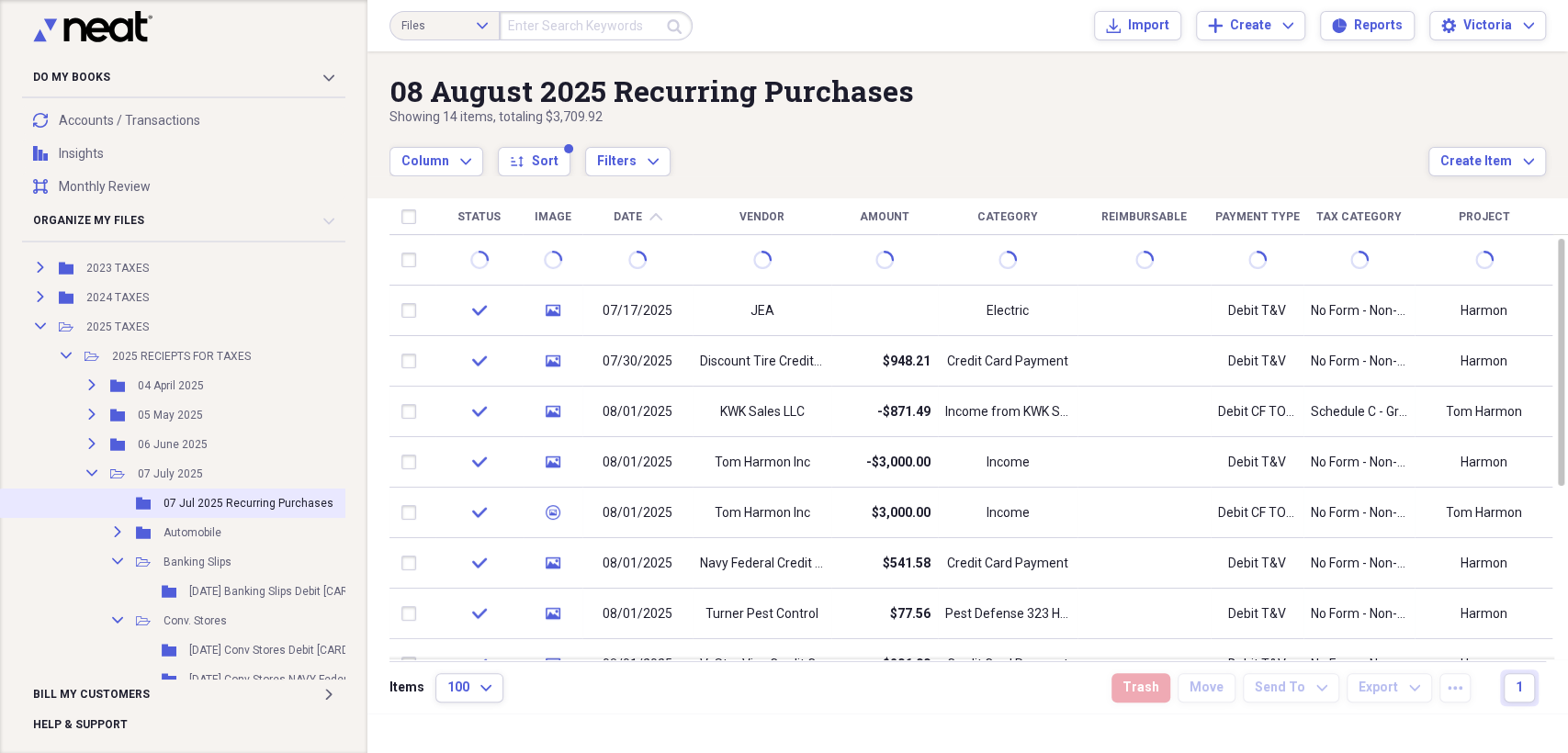 click on "07 Jul 2025 Recurring Purchases" at bounding box center [248, 503] 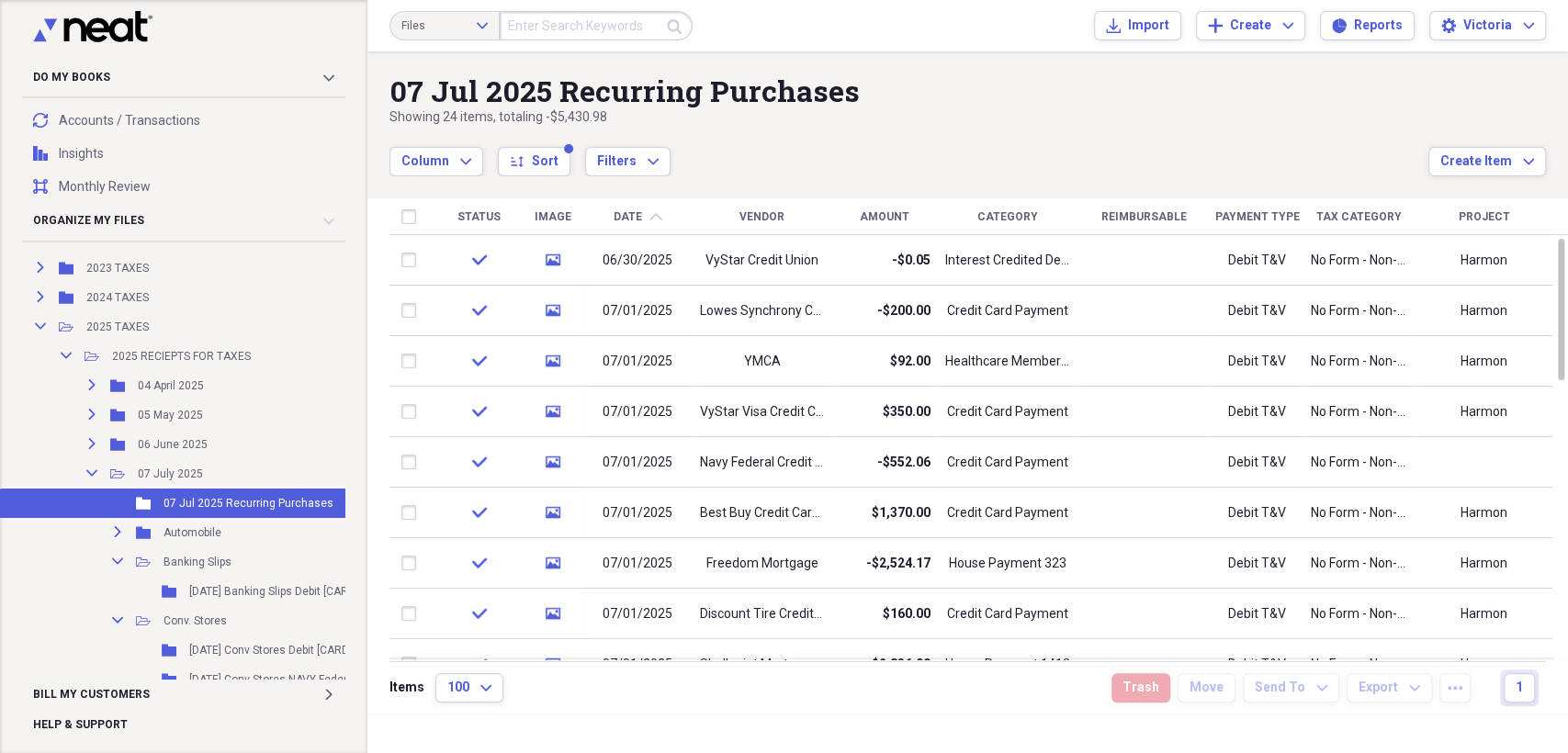click on "Vendor" at bounding box center (761, 217) 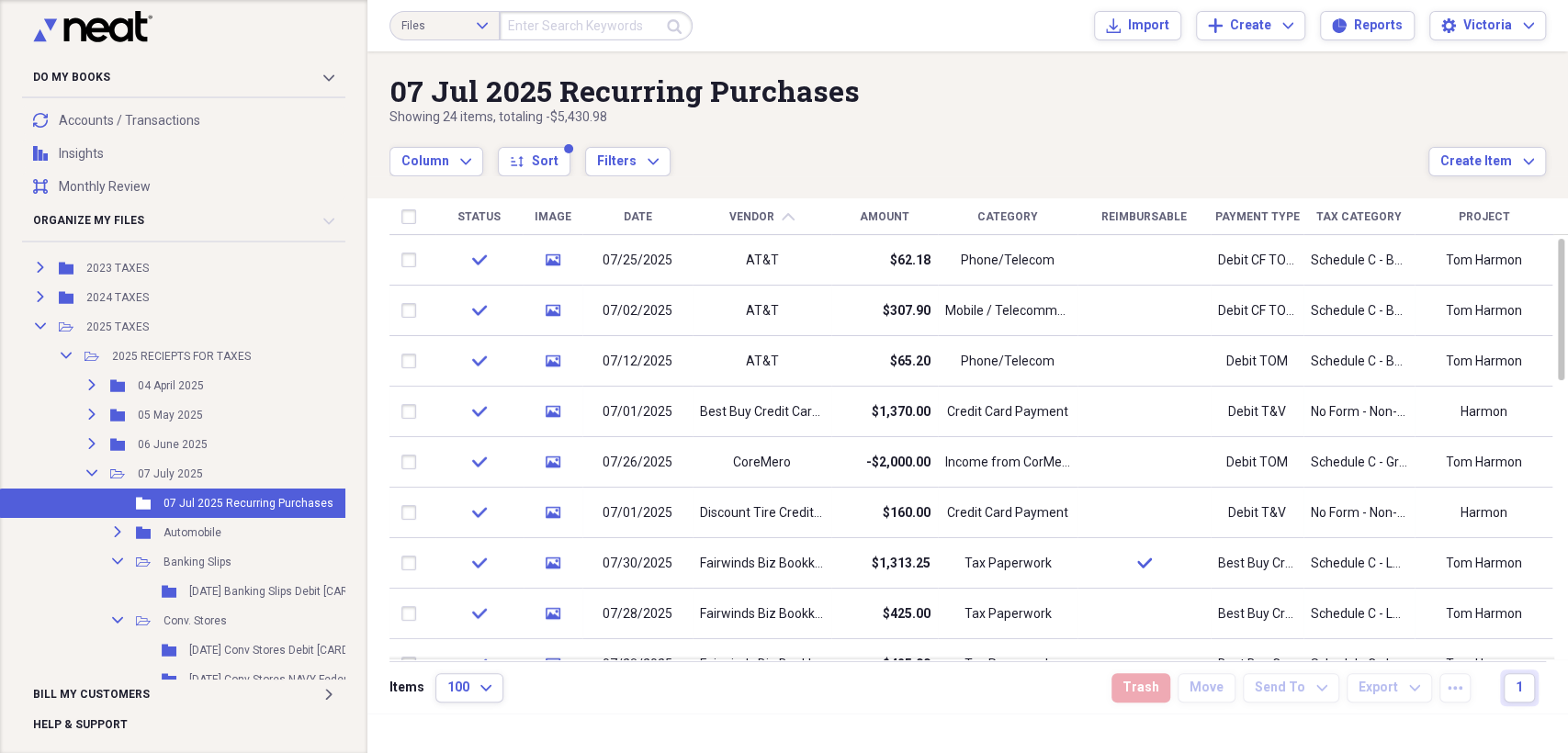 click on "07 Jul 2025 Recurring Purchases" at bounding box center [248, 503] 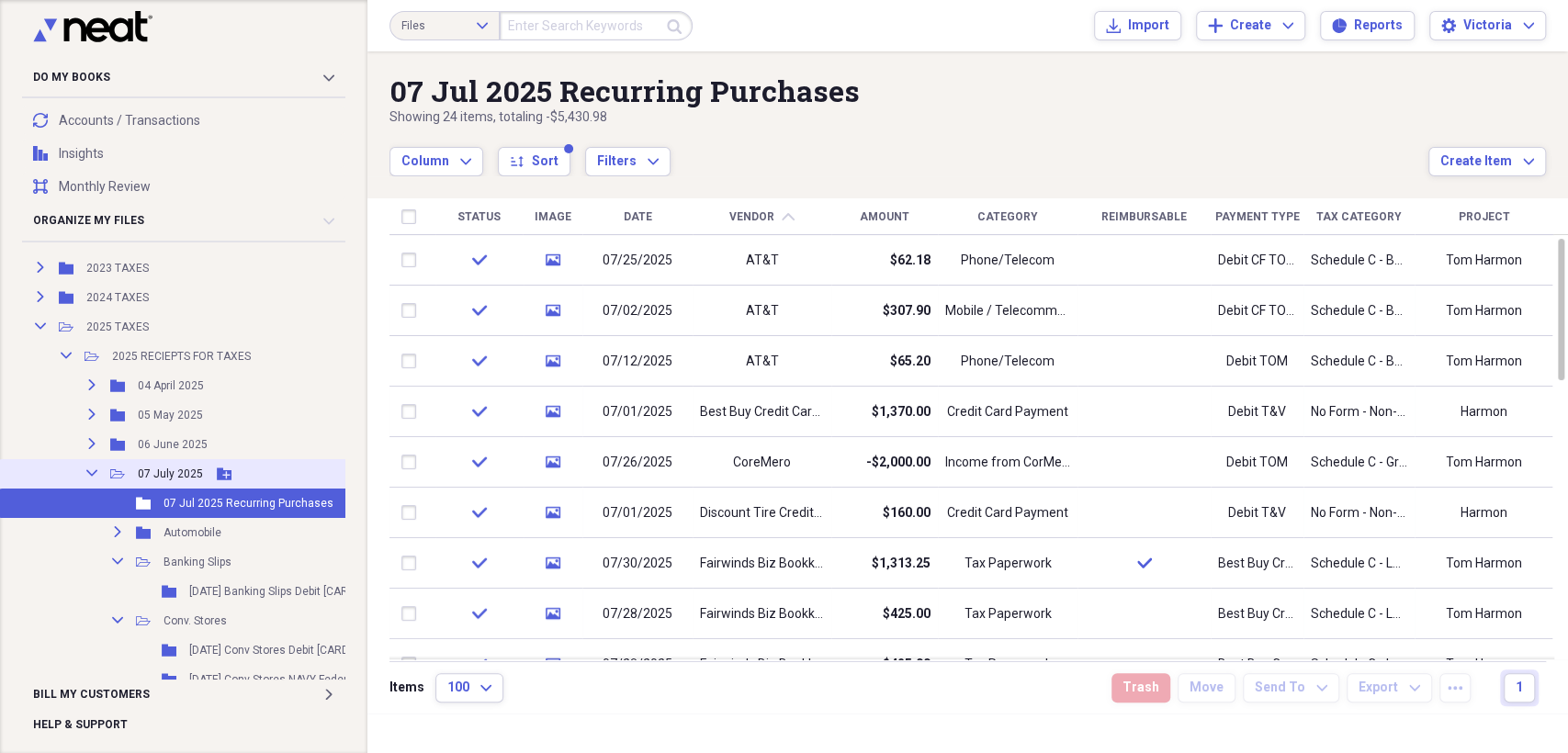 click on "Collapse" 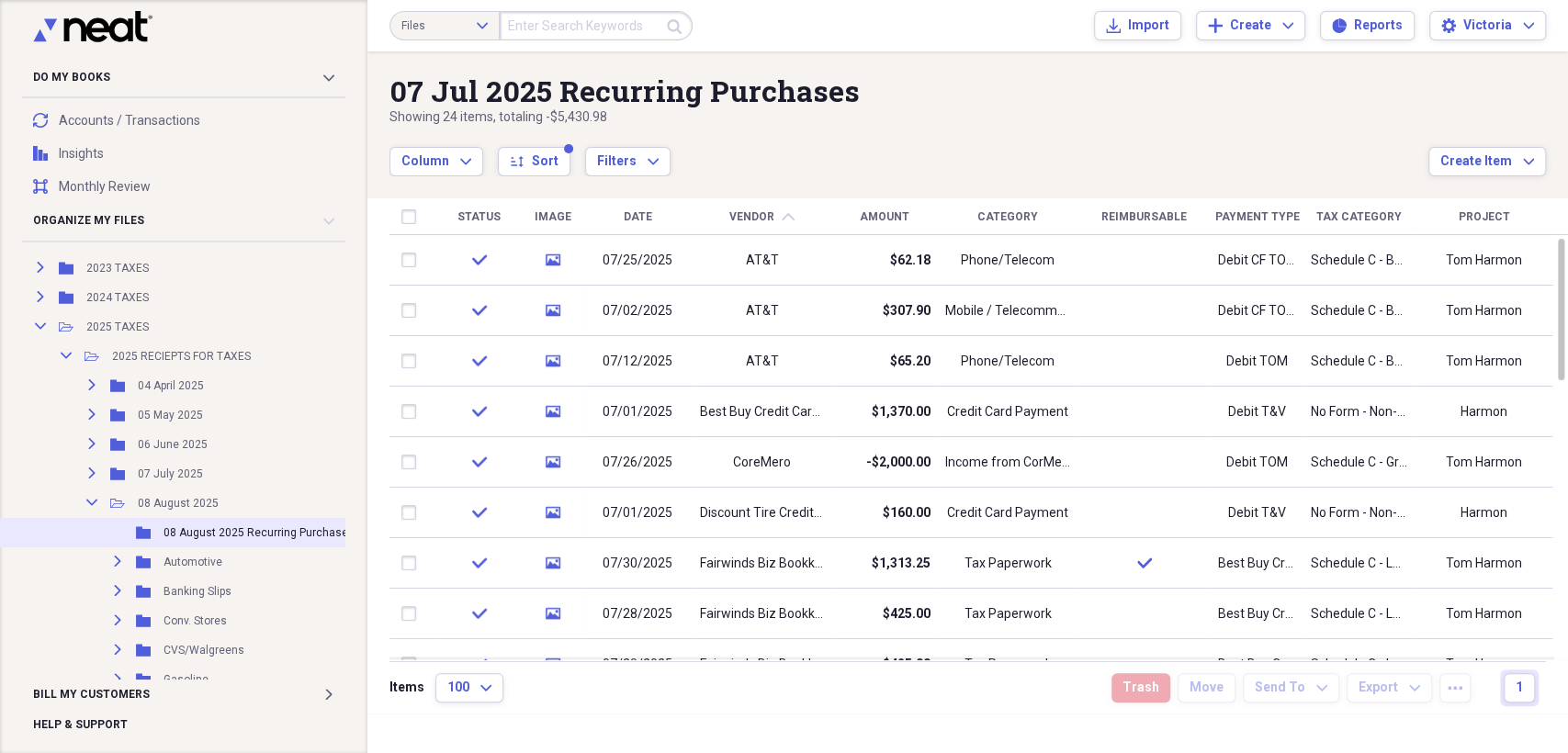 click on "08 August 2025 Recurring Purchases" at bounding box center [259, 533] 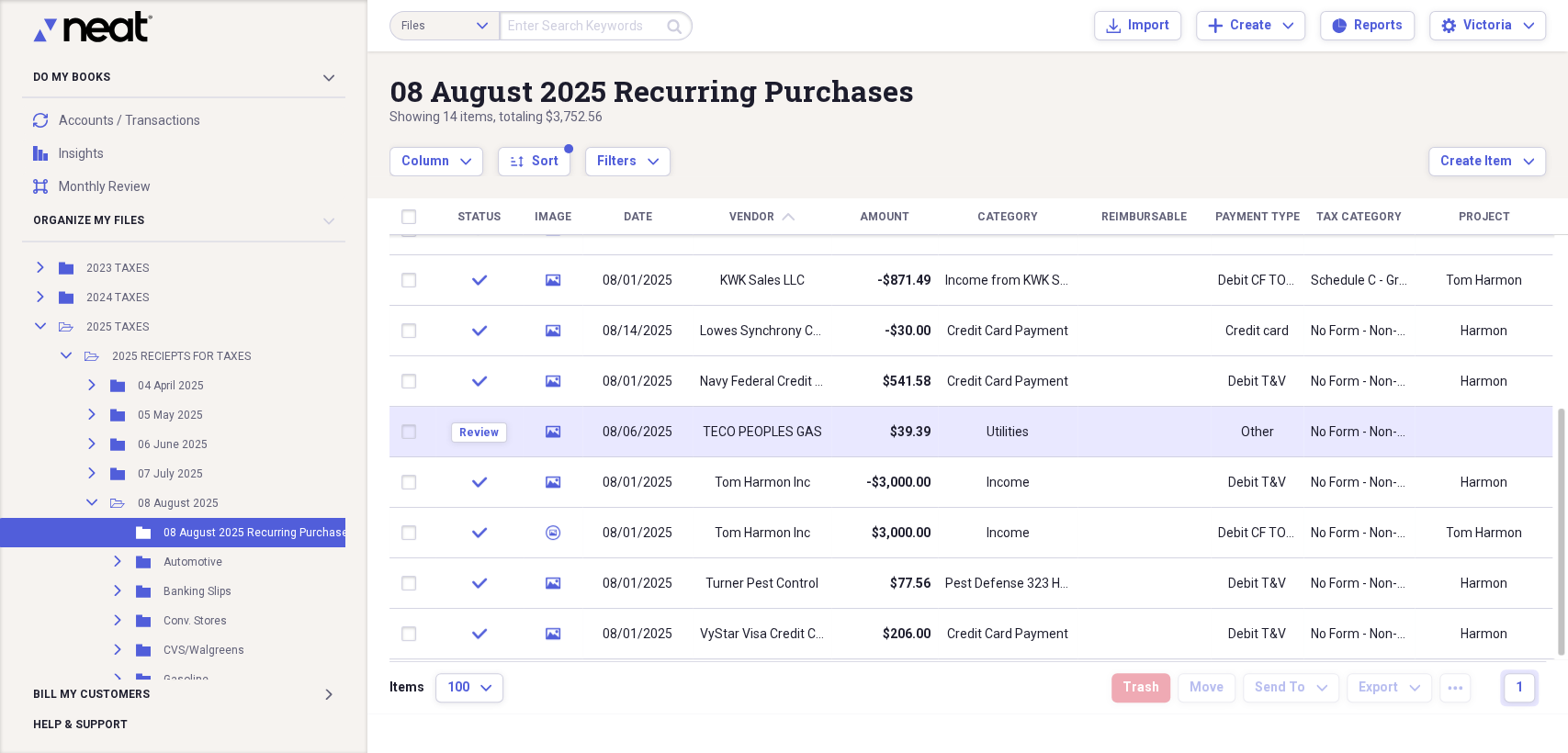 click on "TECO PEOPLES GAS" at bounding box center [761, 432] 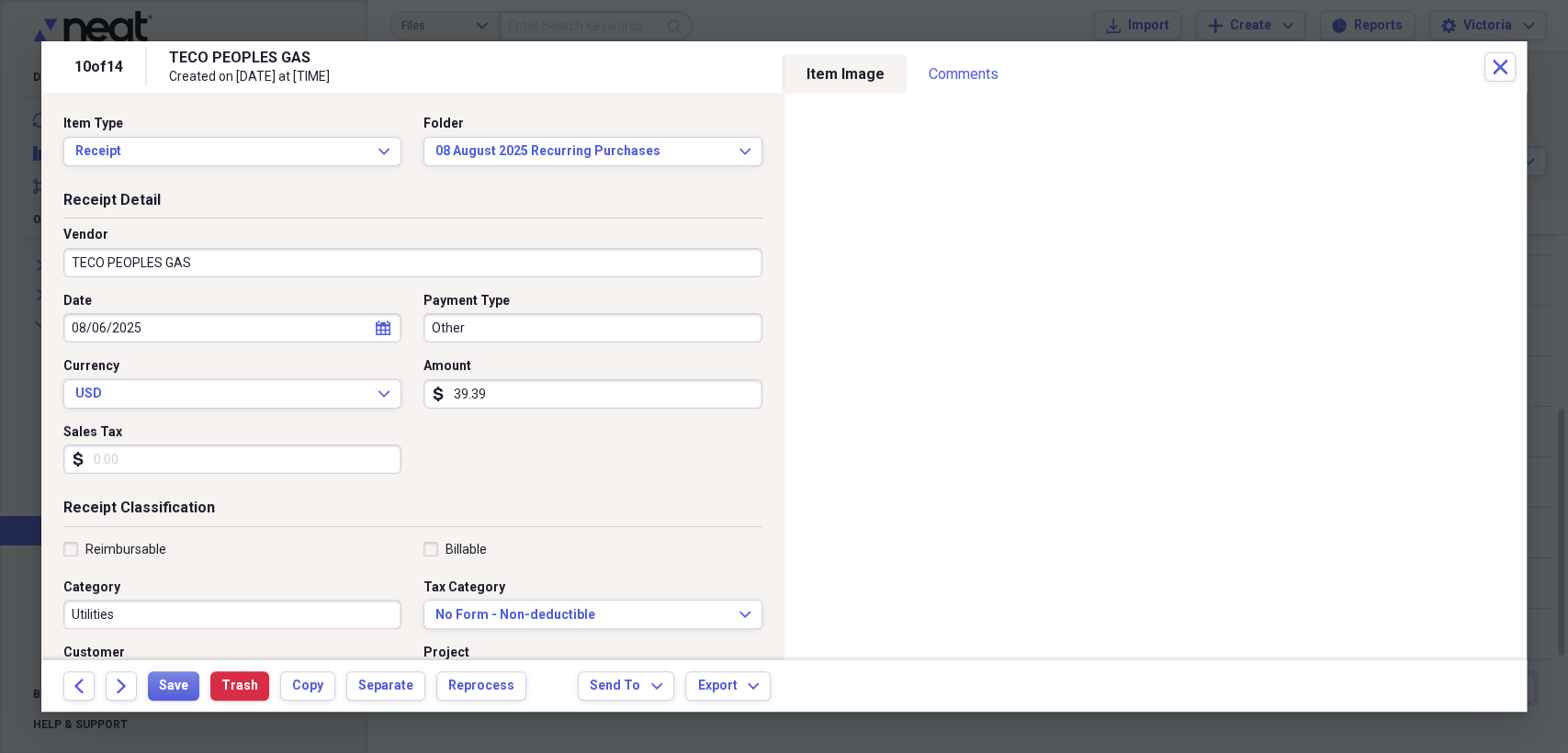 click on "TECO PEOPLES GAS" at bounding box center [412, 263] 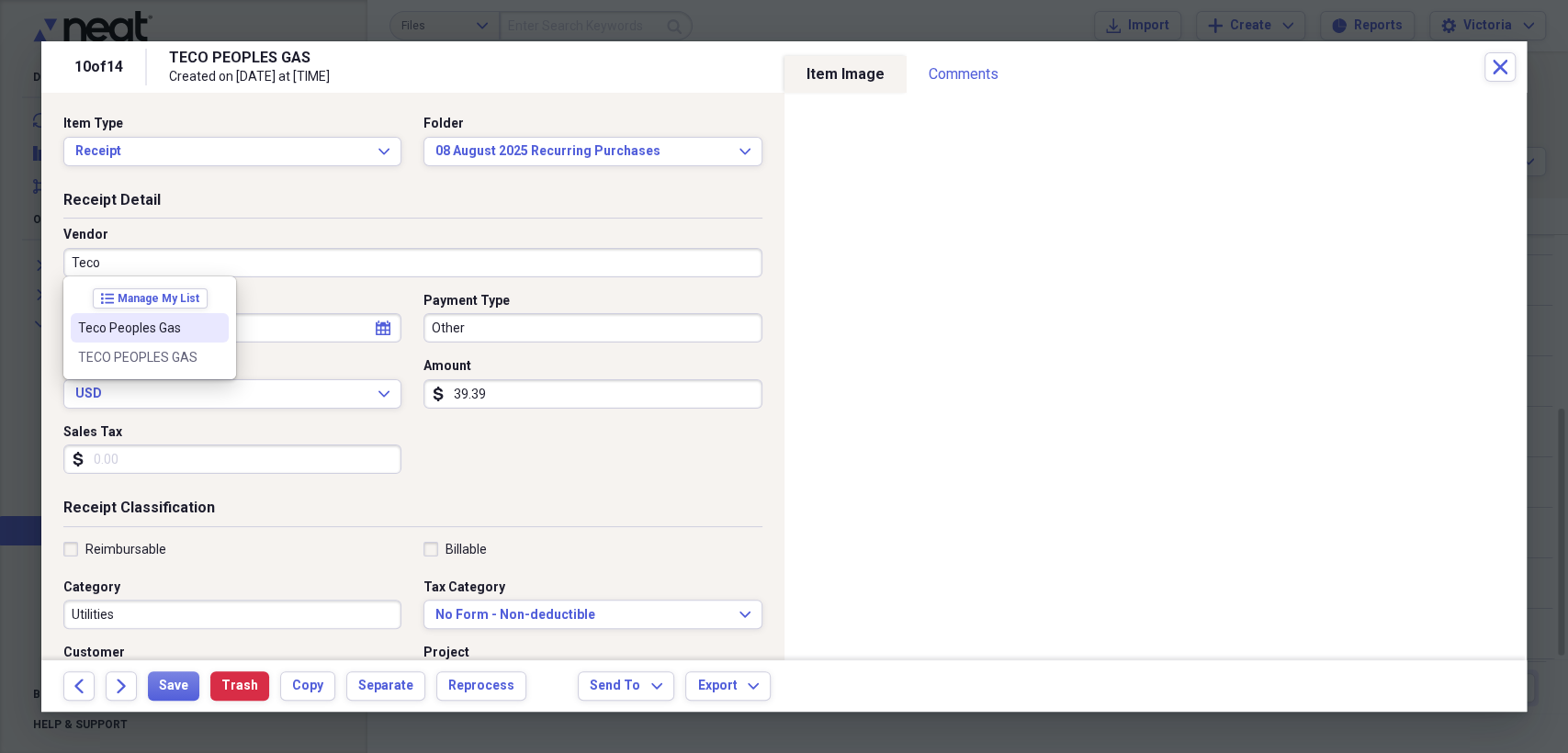 click on "Teco Peoples Gas" at bounding box center (139, 328) 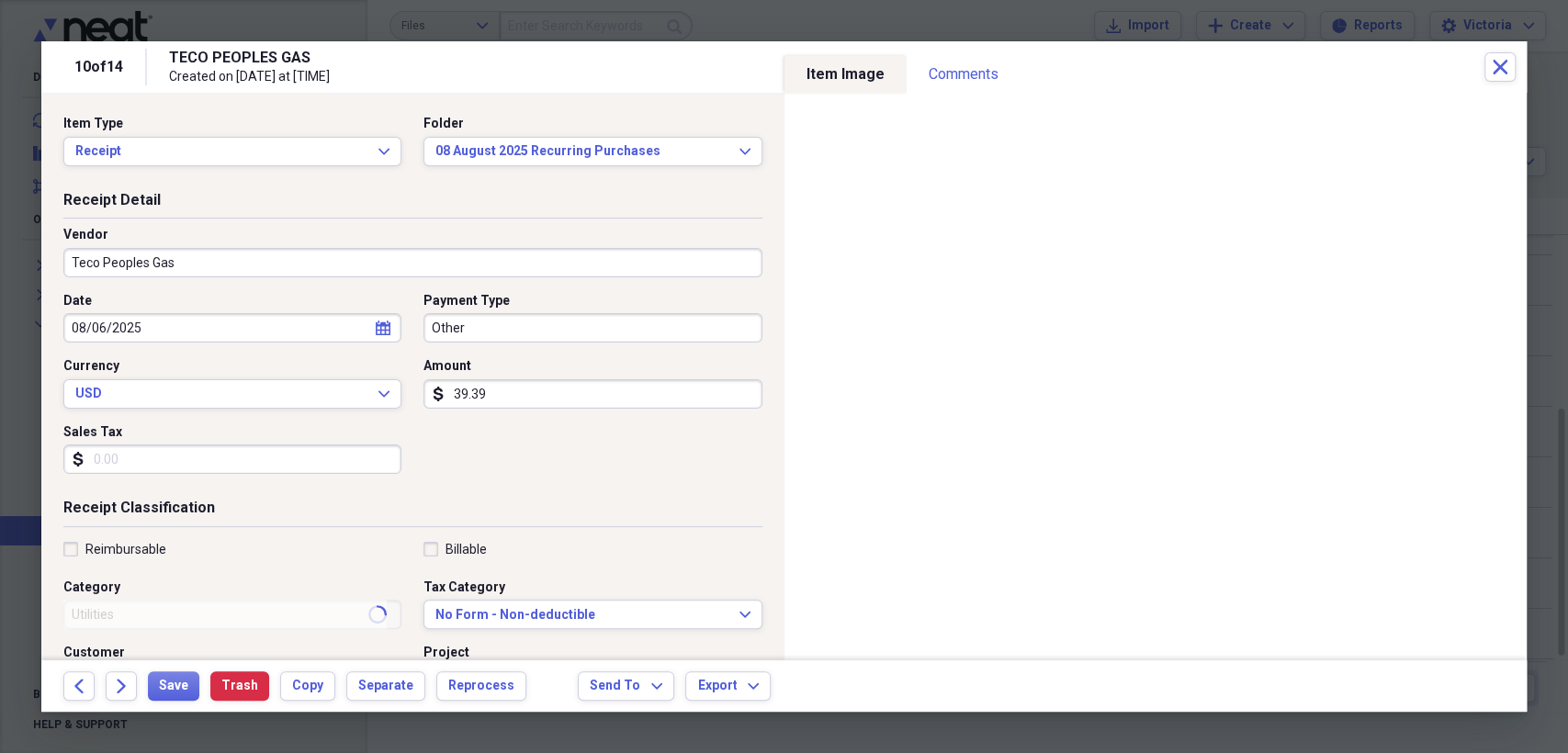 type on "Utilities Natural Gas" 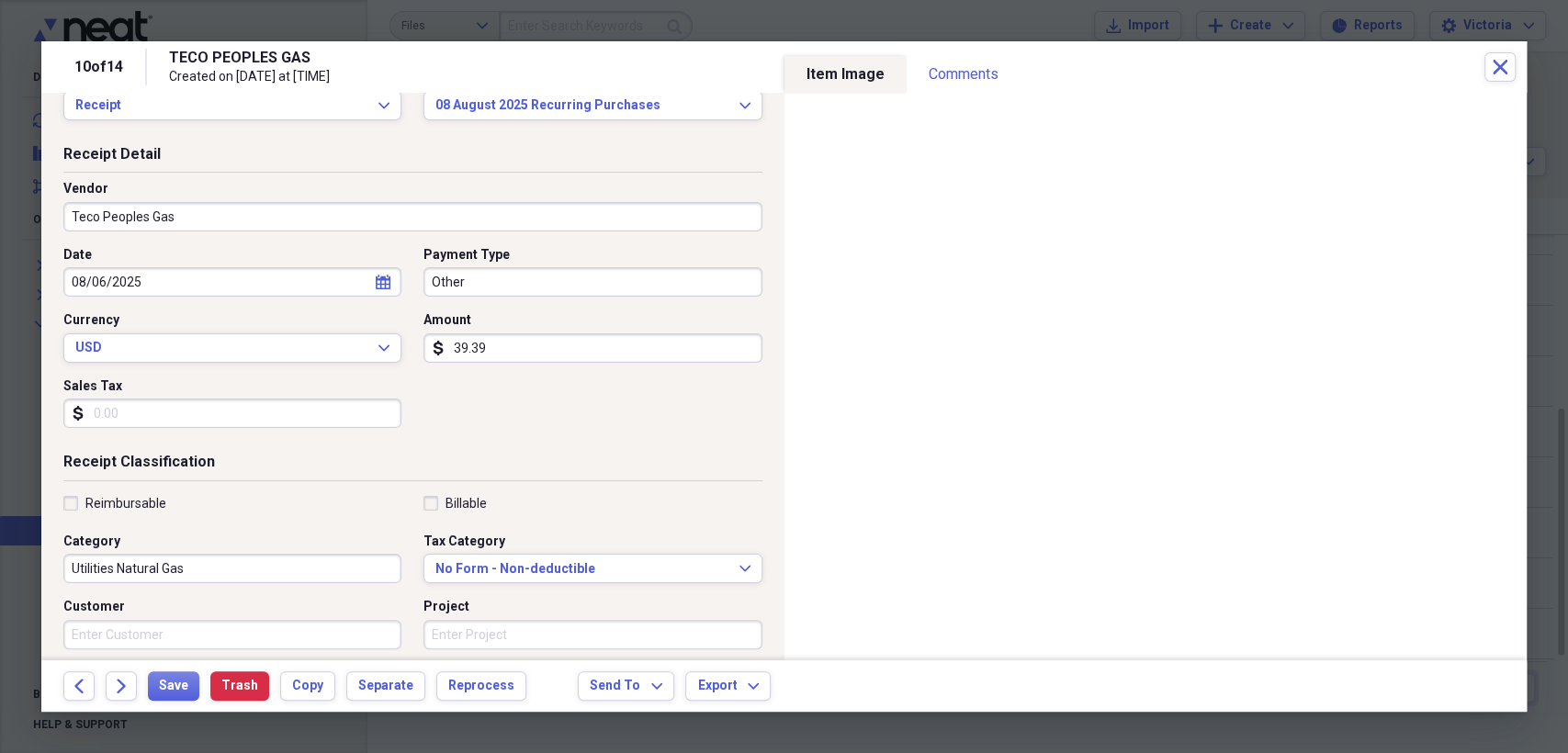 scroll, scrollTop: 204, scrollLeft: 0, axis: vertical 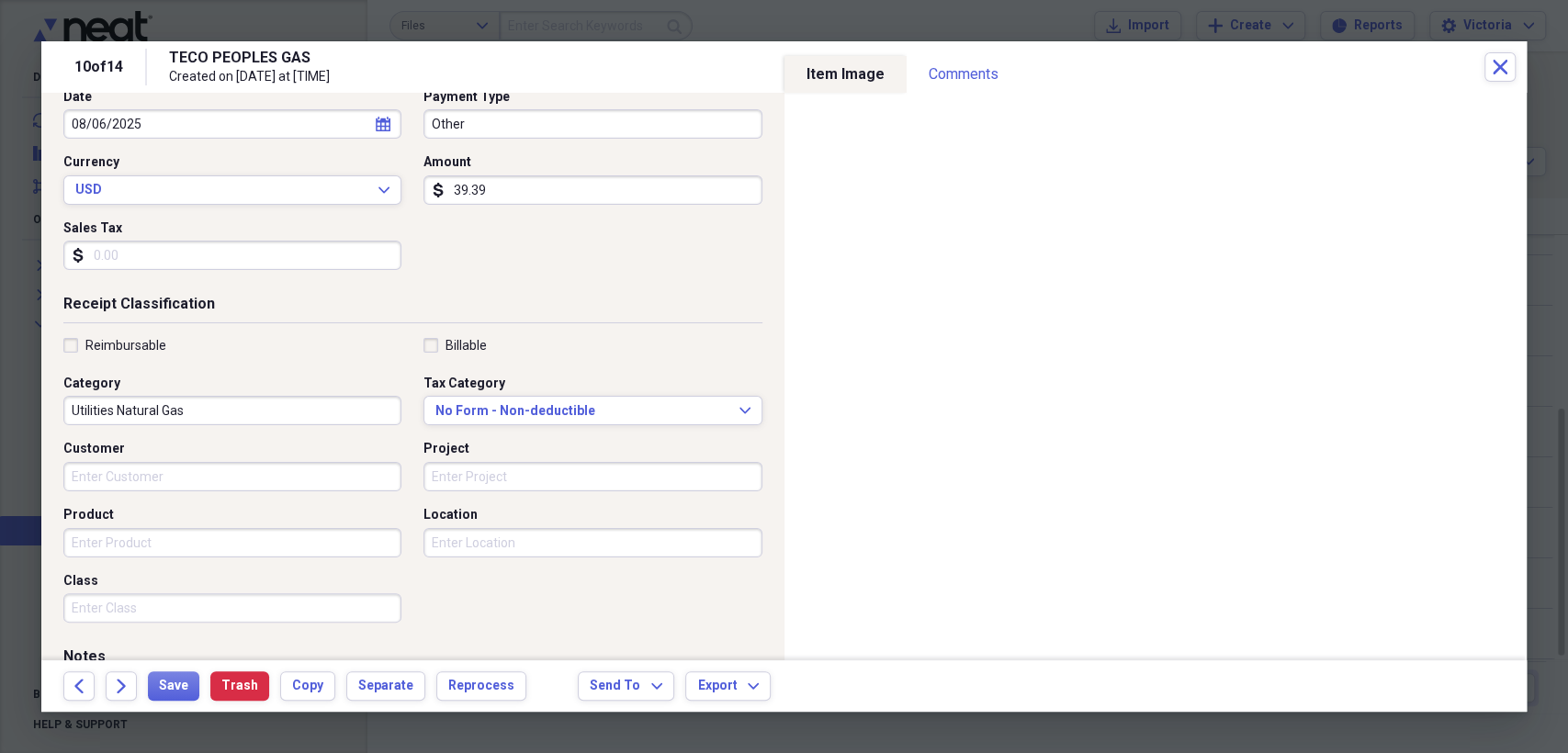 click on "Project" at bounding box center [592, 477] 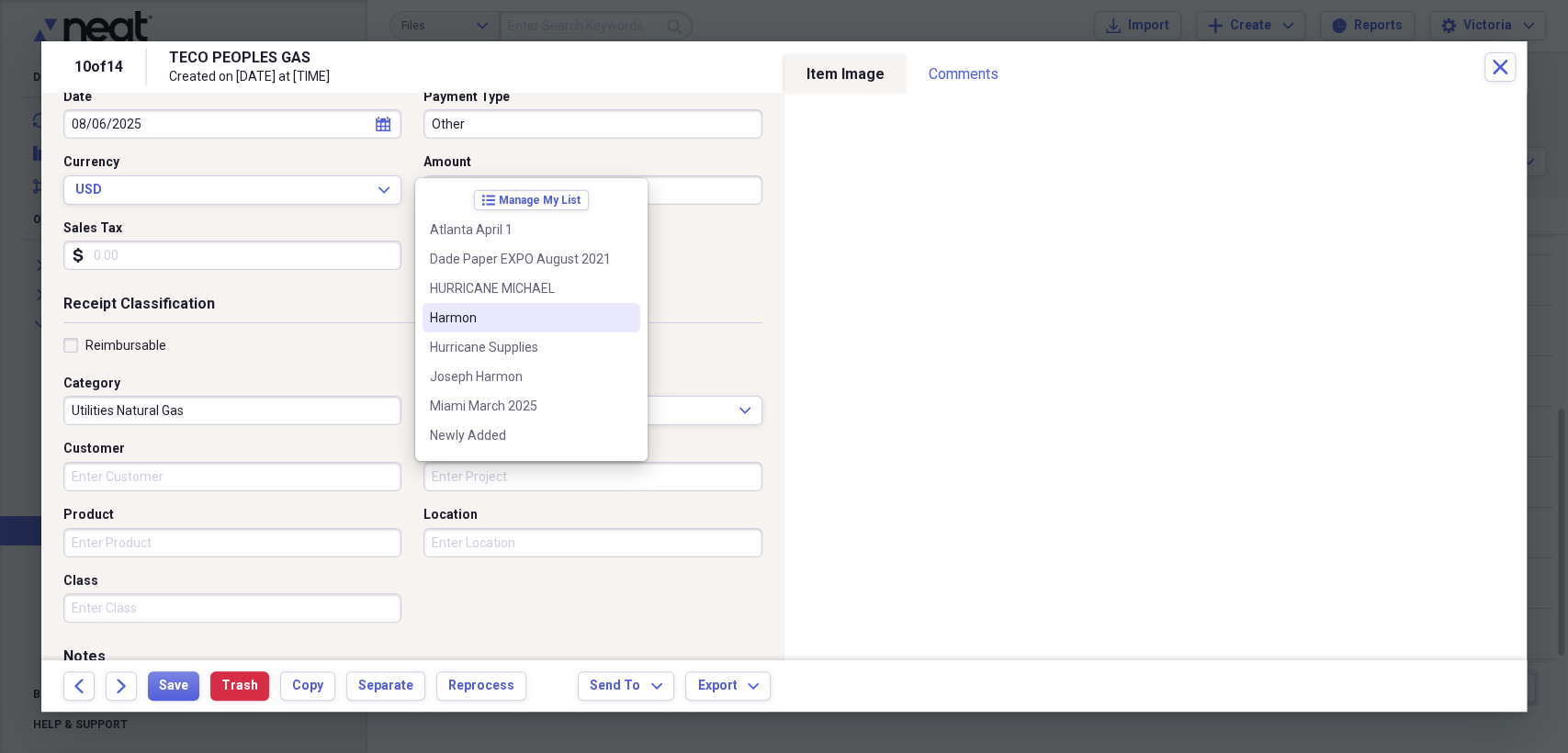 click on "Harmon" at bounding box center (520, 318) 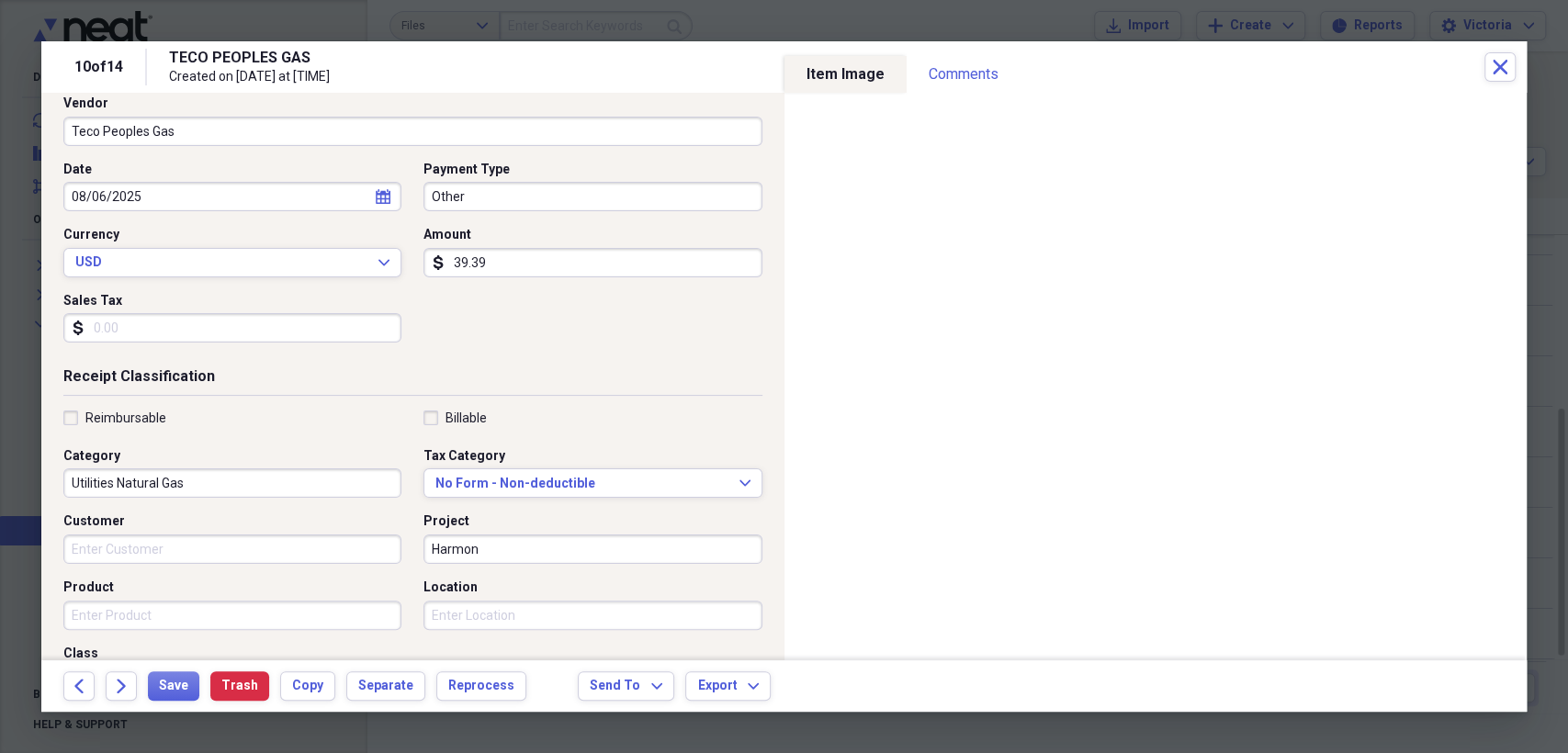 scroll, scrollTop: 102, scrollLeft: 0, axis: vertical 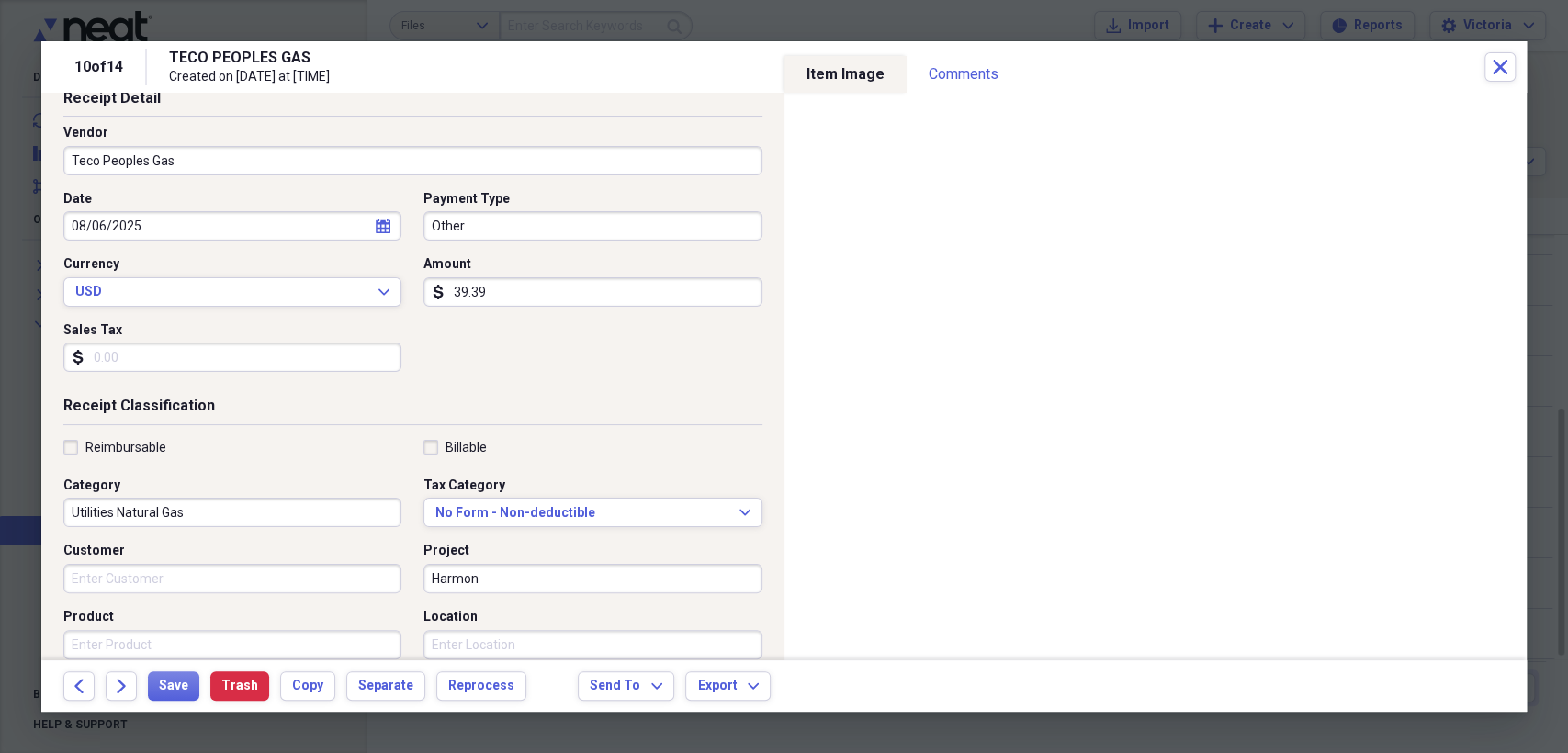 click on "Other" at bounding box center [592, 226] 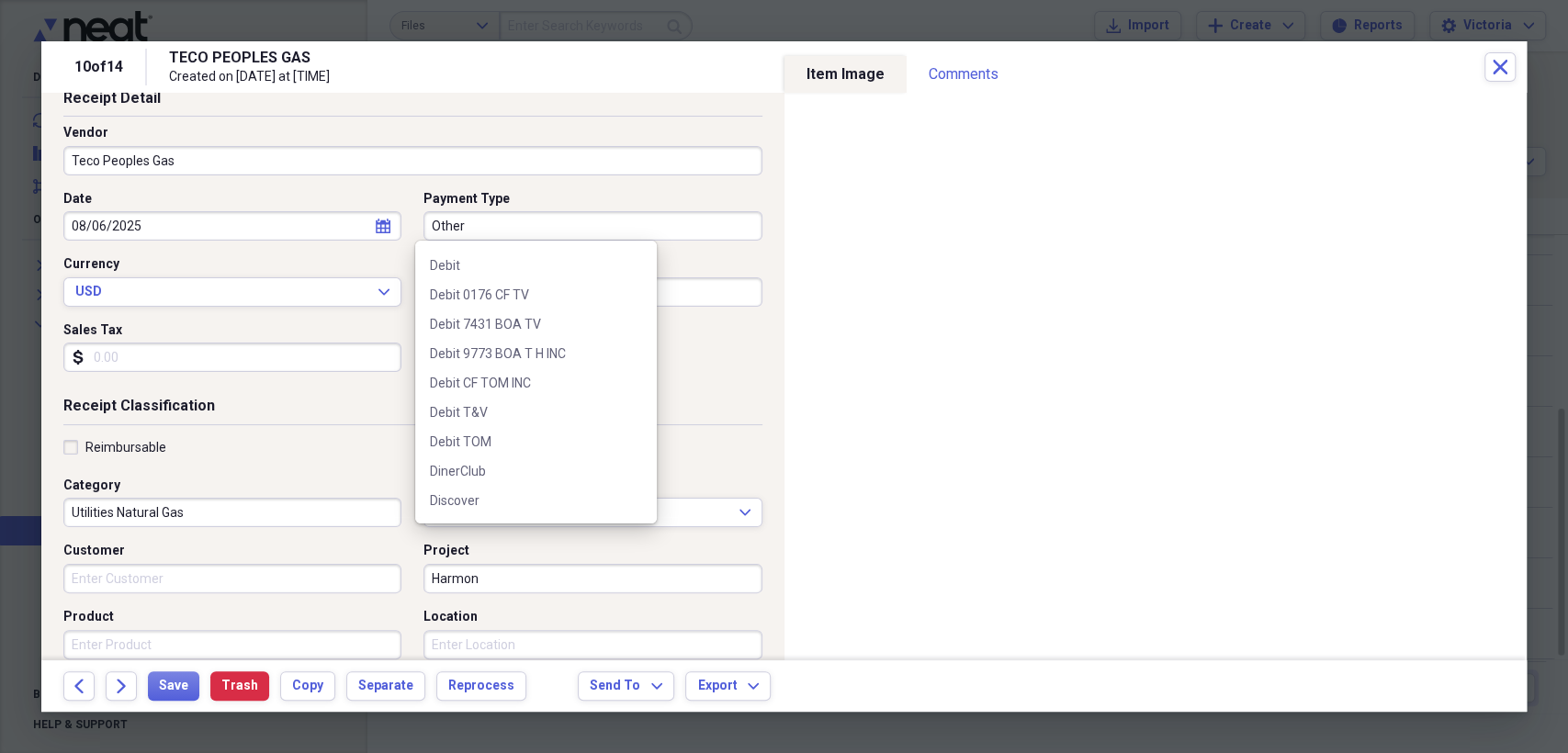 scroll, scrollTop: 204, scrollLeft: 0, axis: vertical 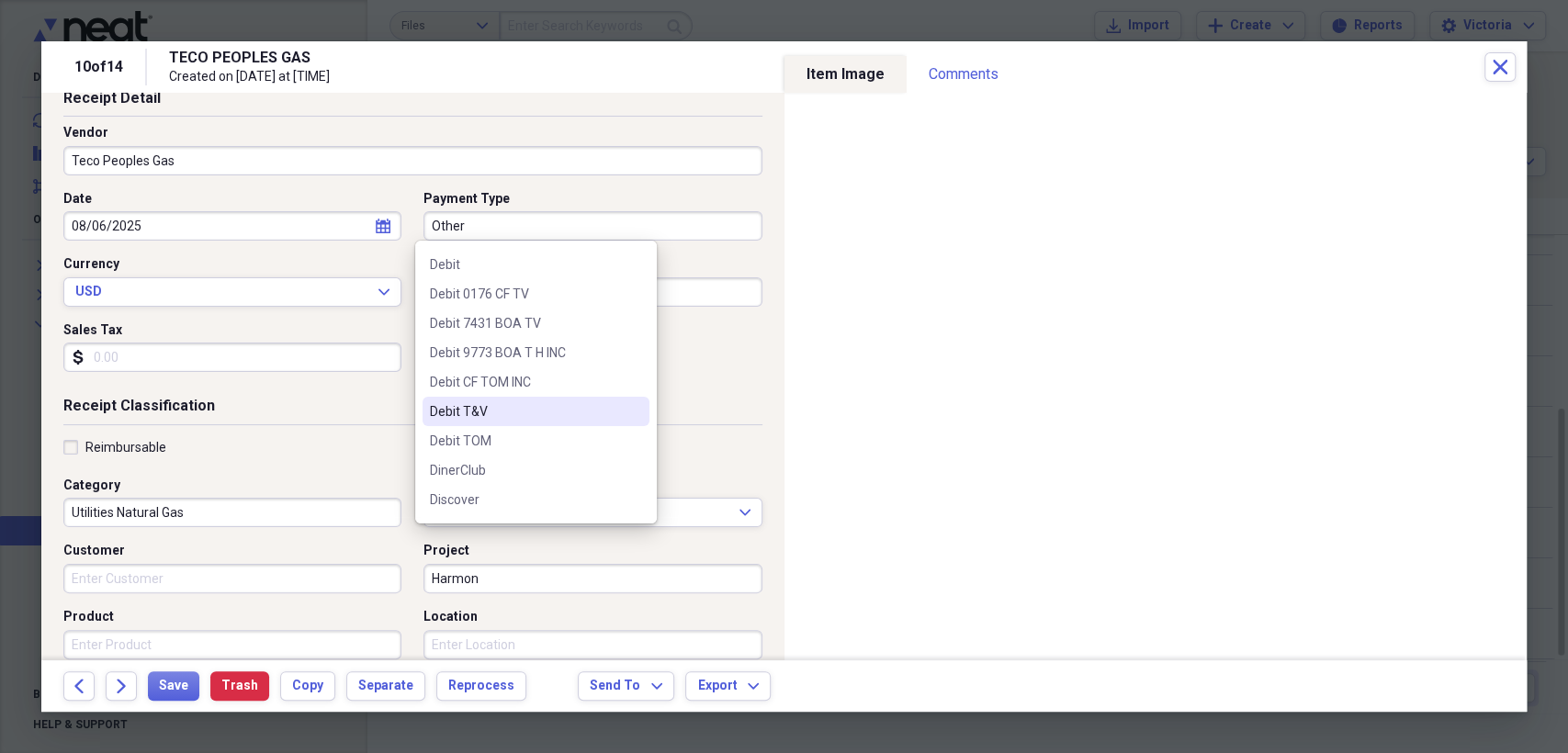 click on "Debit T&V" at bounding box center [525, 411] 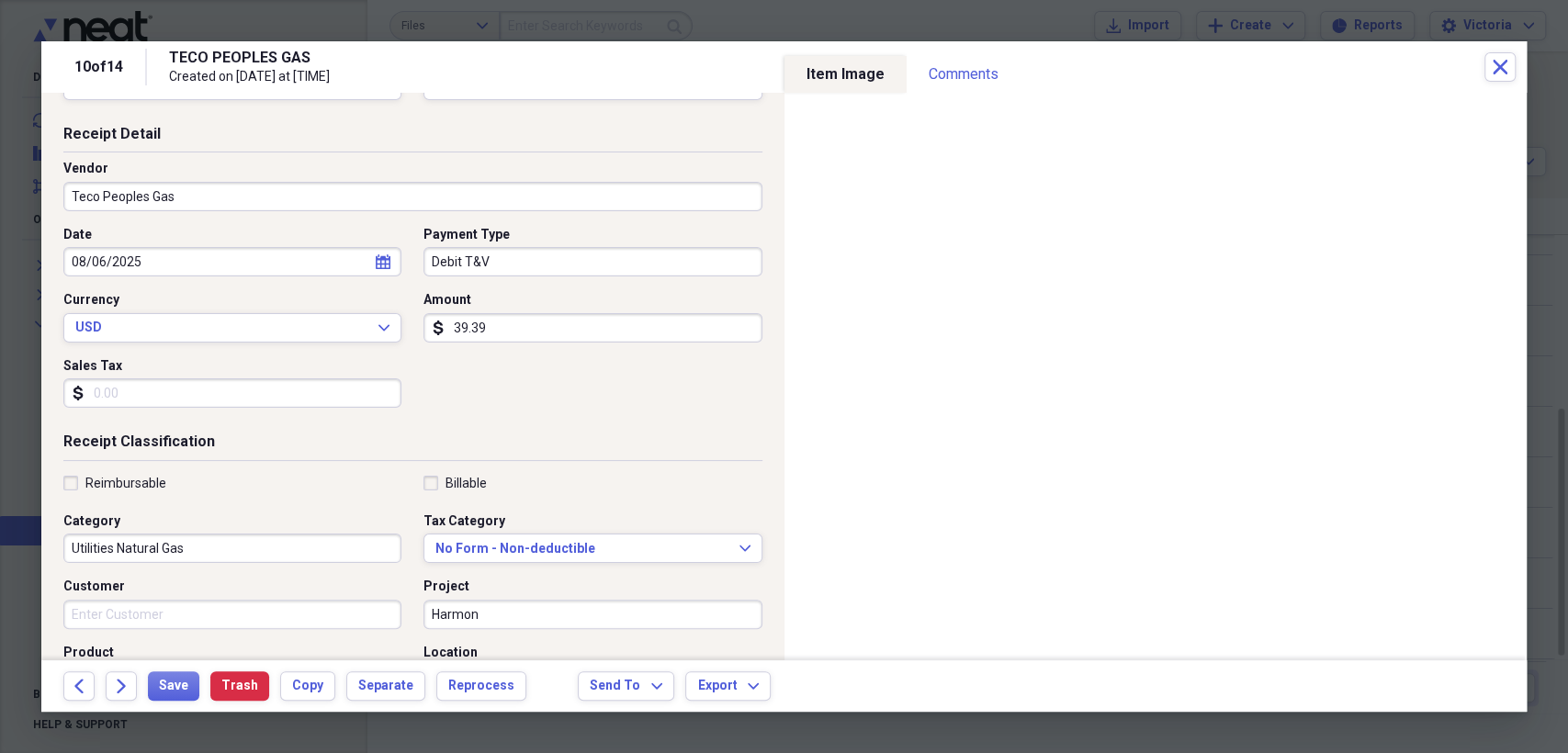 scroll, scrollTop: 102, scrollLeft: 0, axis: vertical 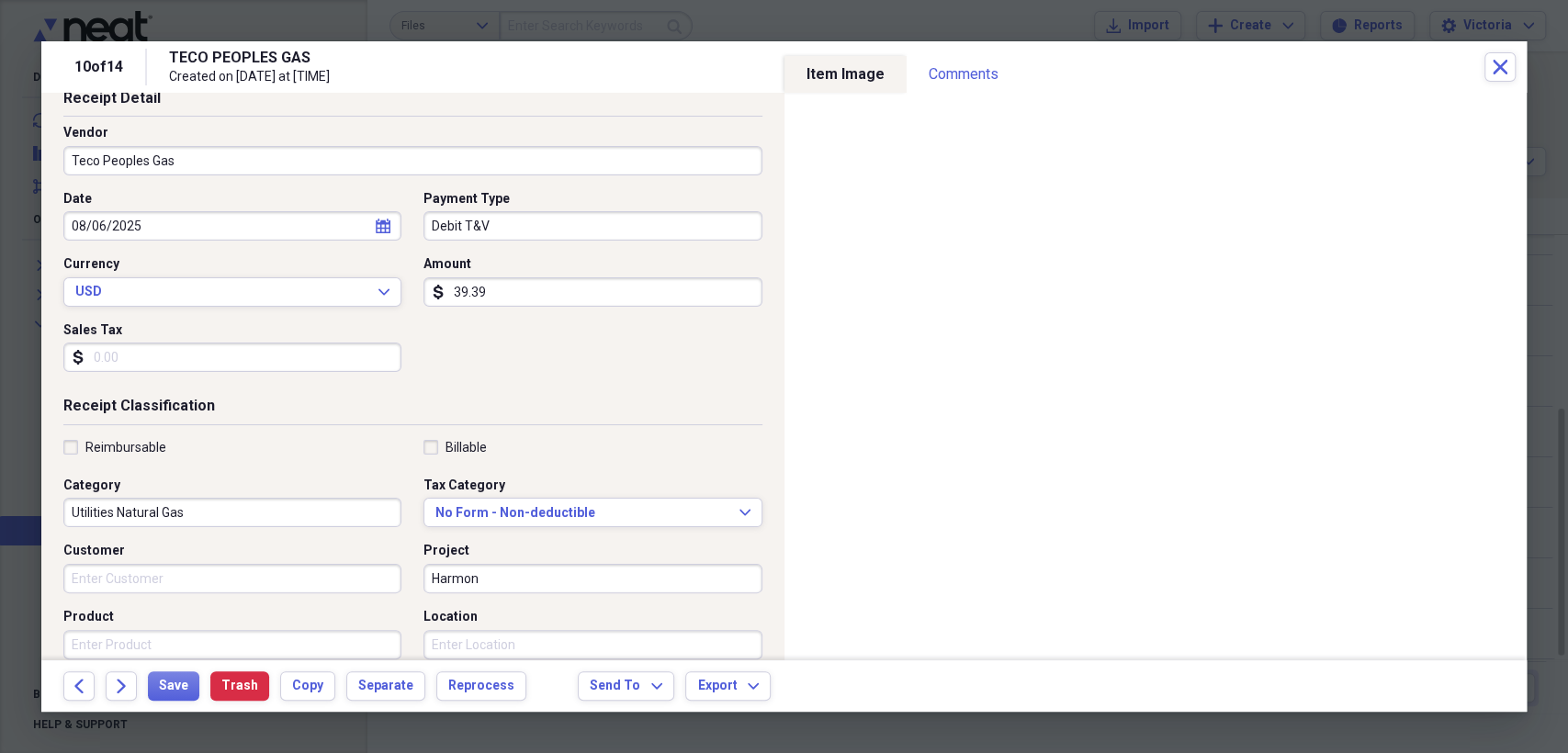 click 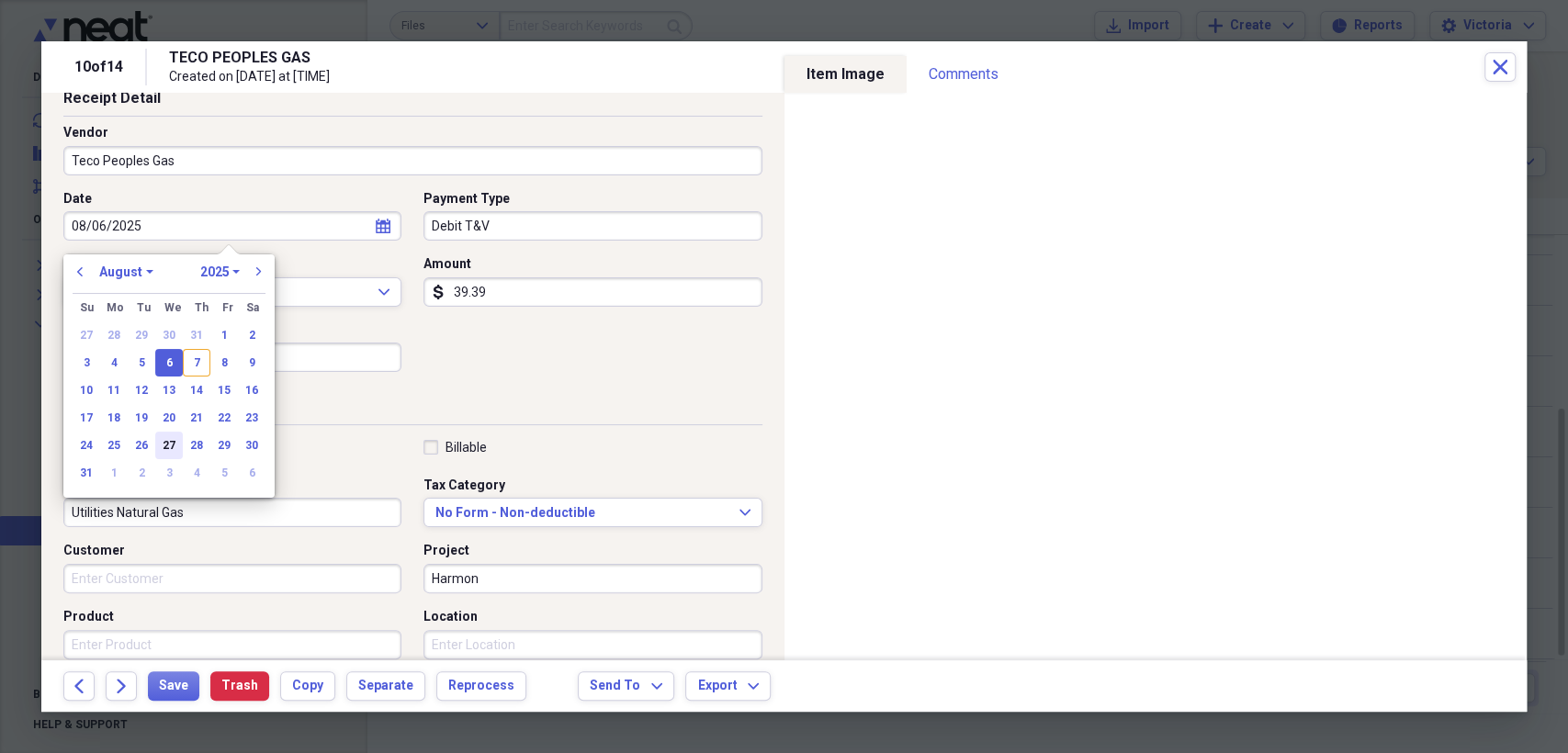 click on "27" at bounding box center (169, 445) 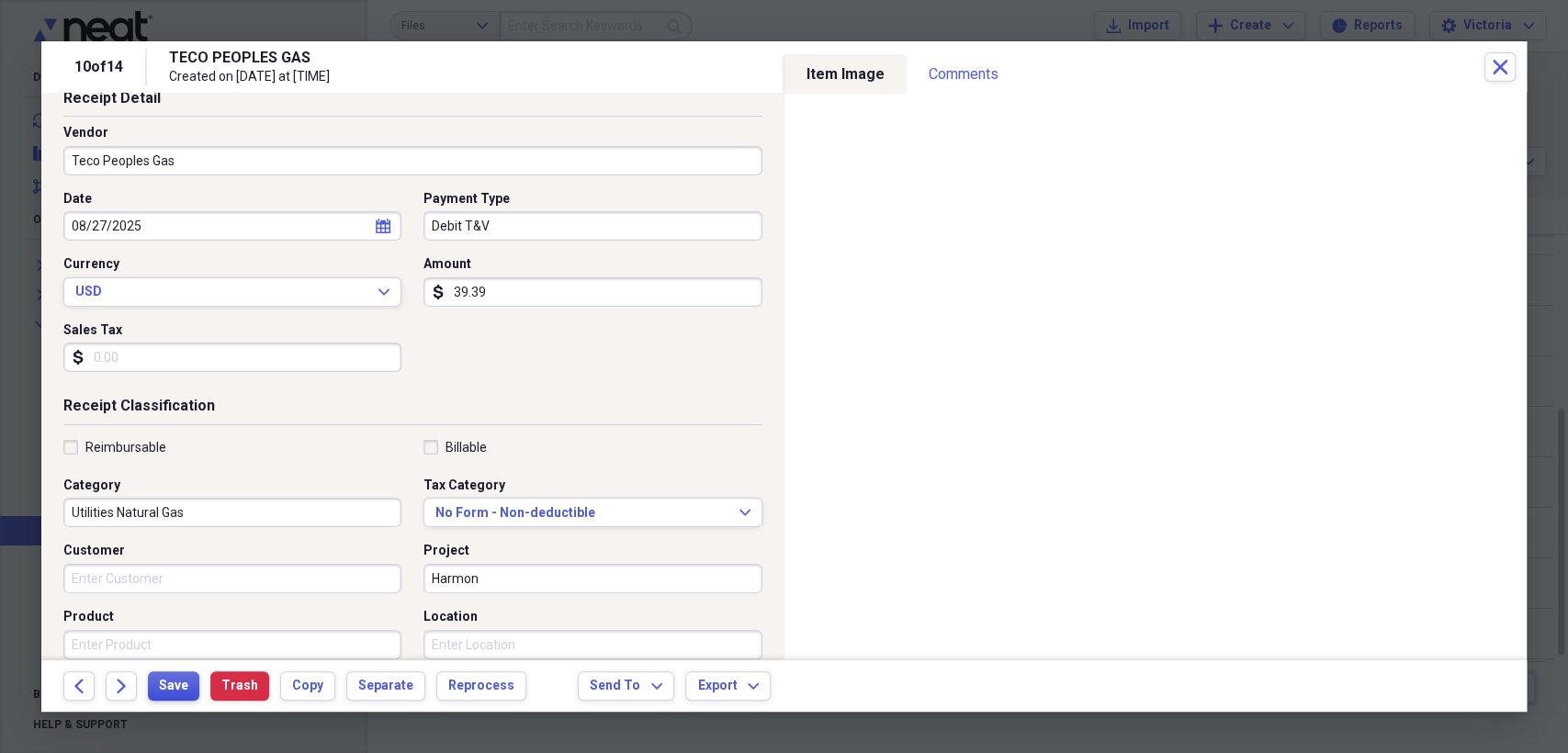 click on "Save" at bounding box center (174, 686) 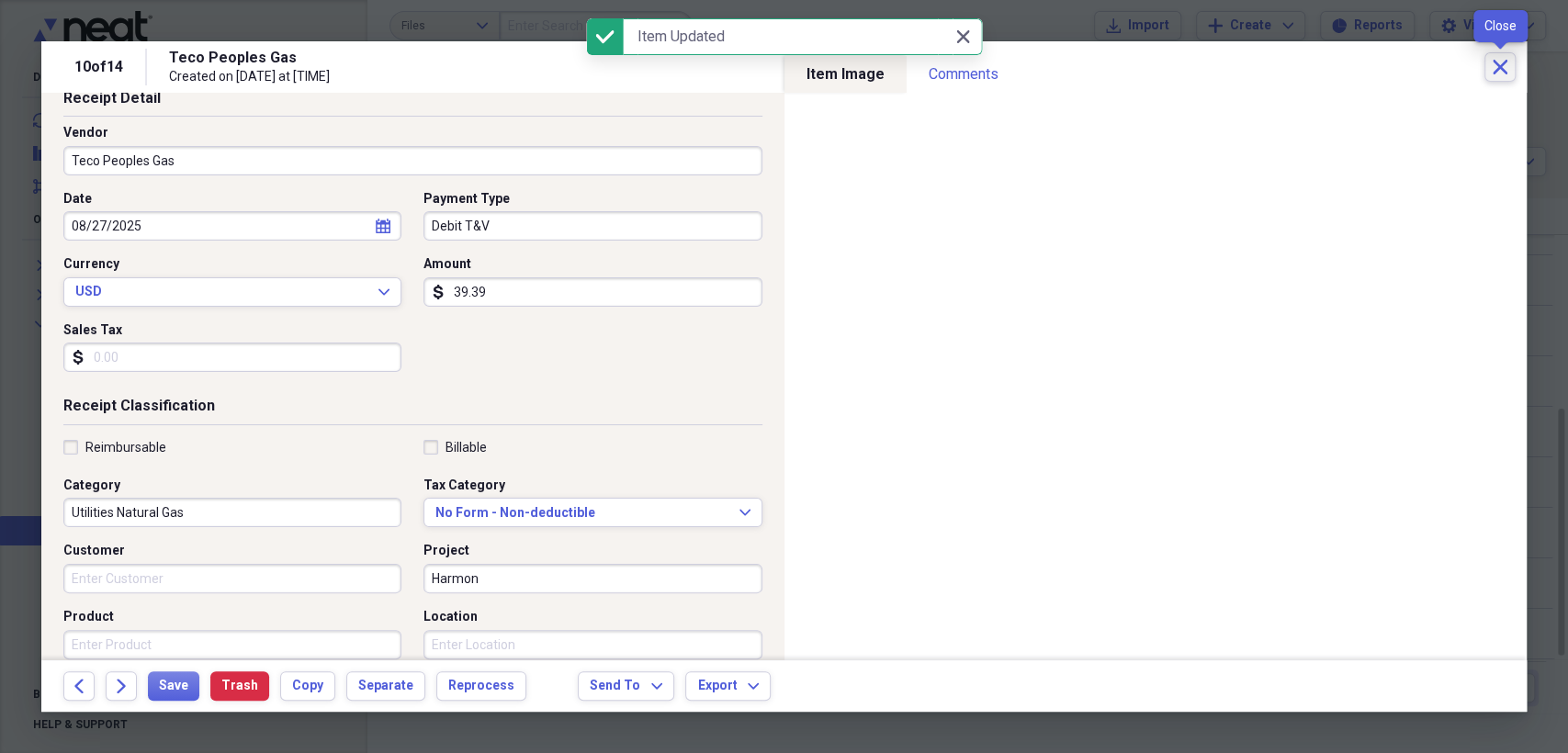 click on "Close" 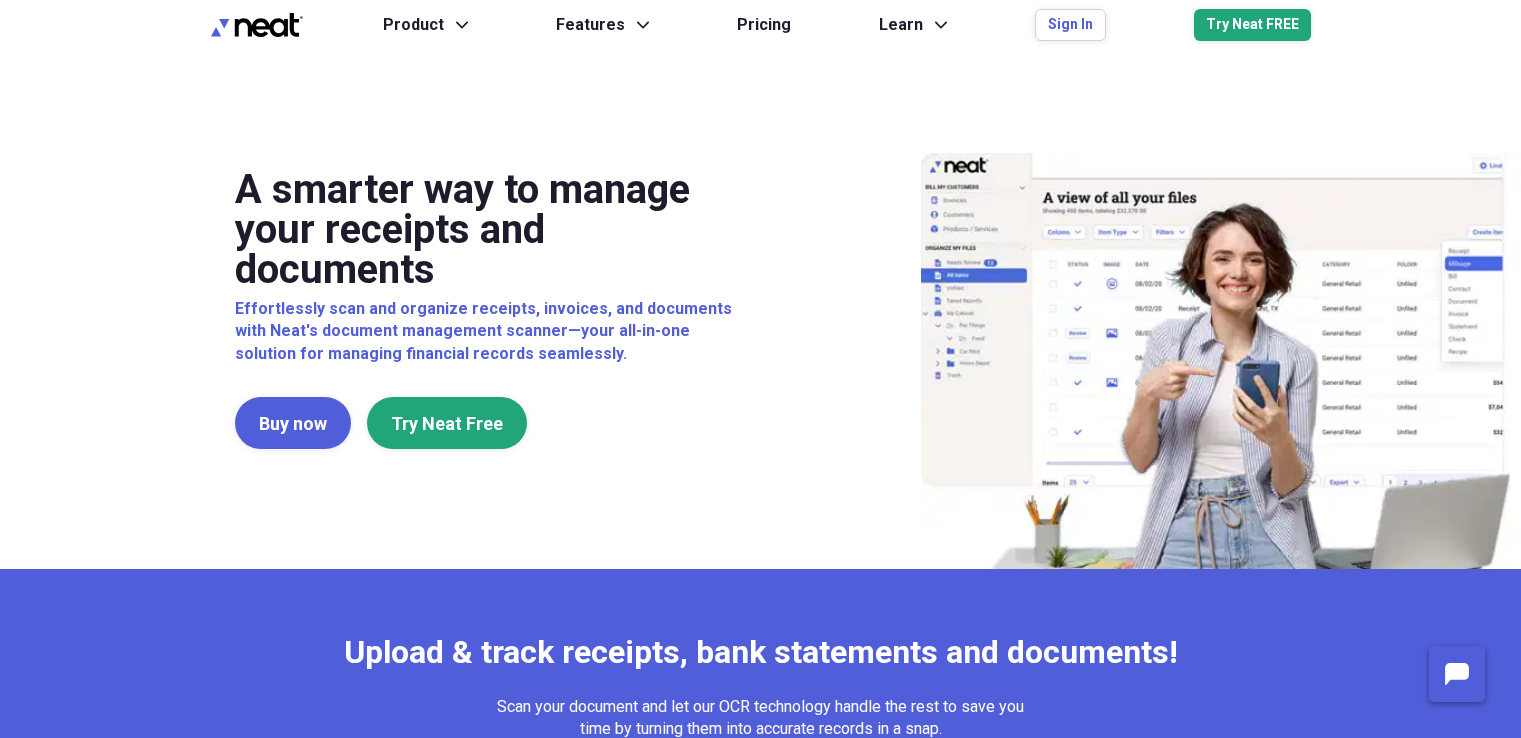 scroll, scrollTop: 0, scrollLeft: 0, axis: both 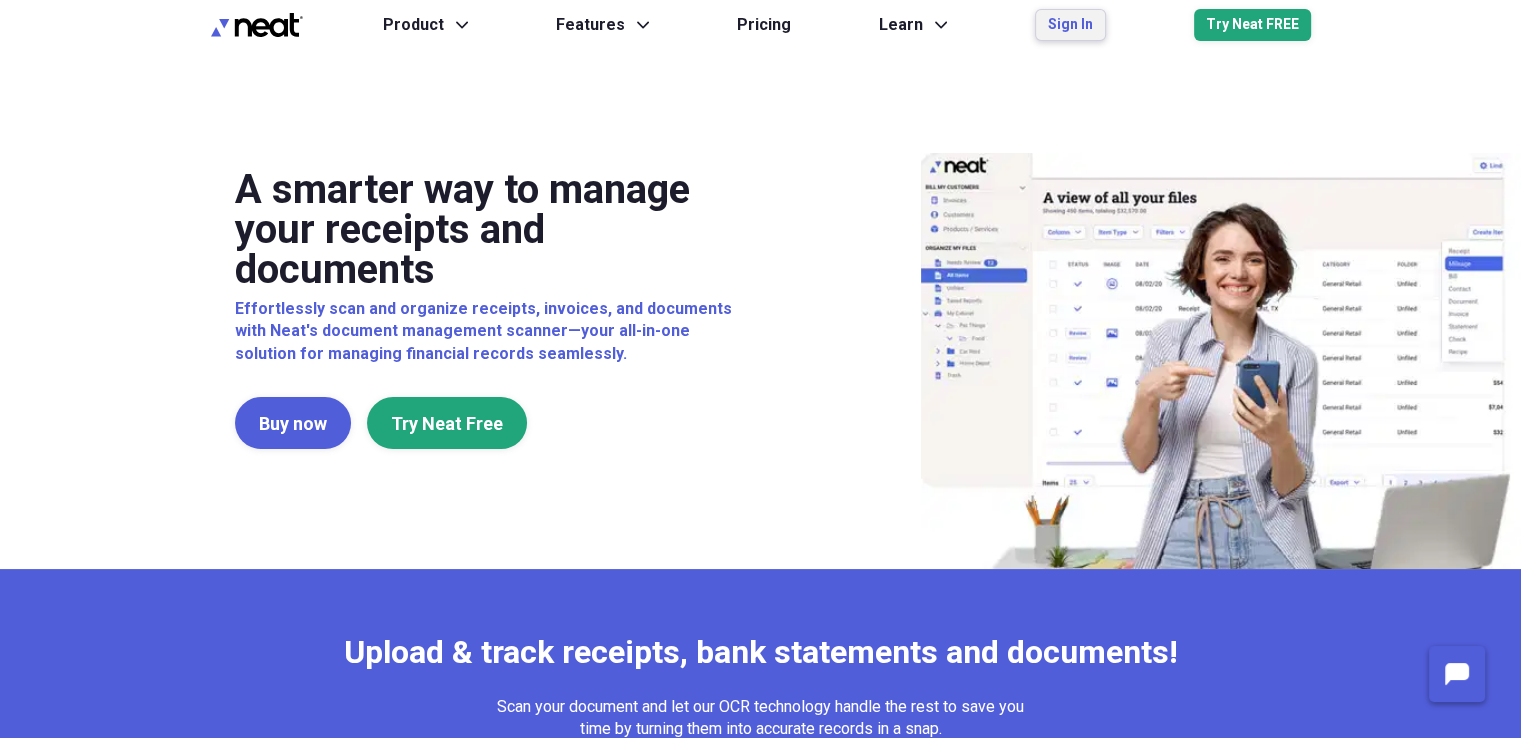click on "Sign In" at bounding box center (1070, 25) 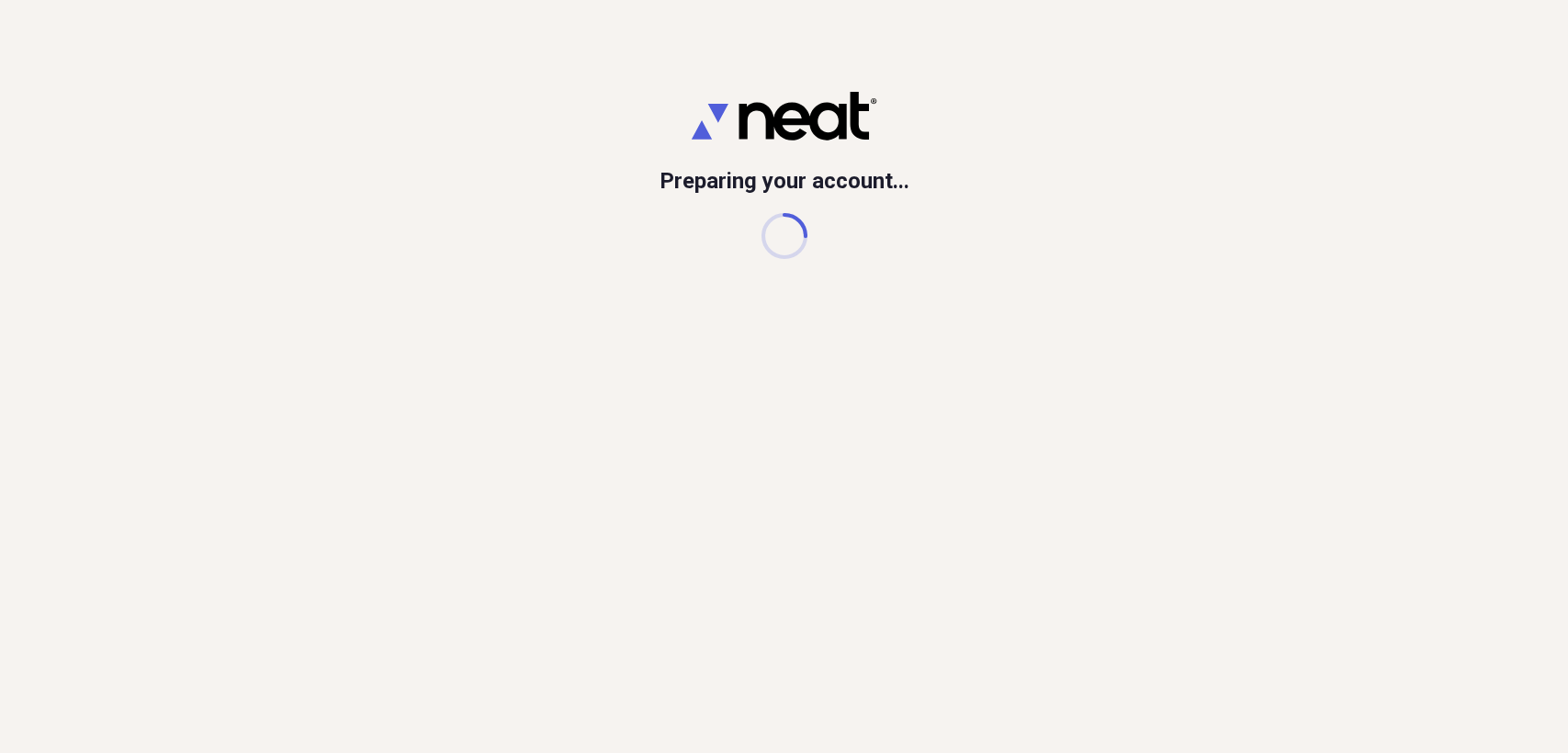 scroll, scrollTop: 0, scrollLeft: 0, axis: both 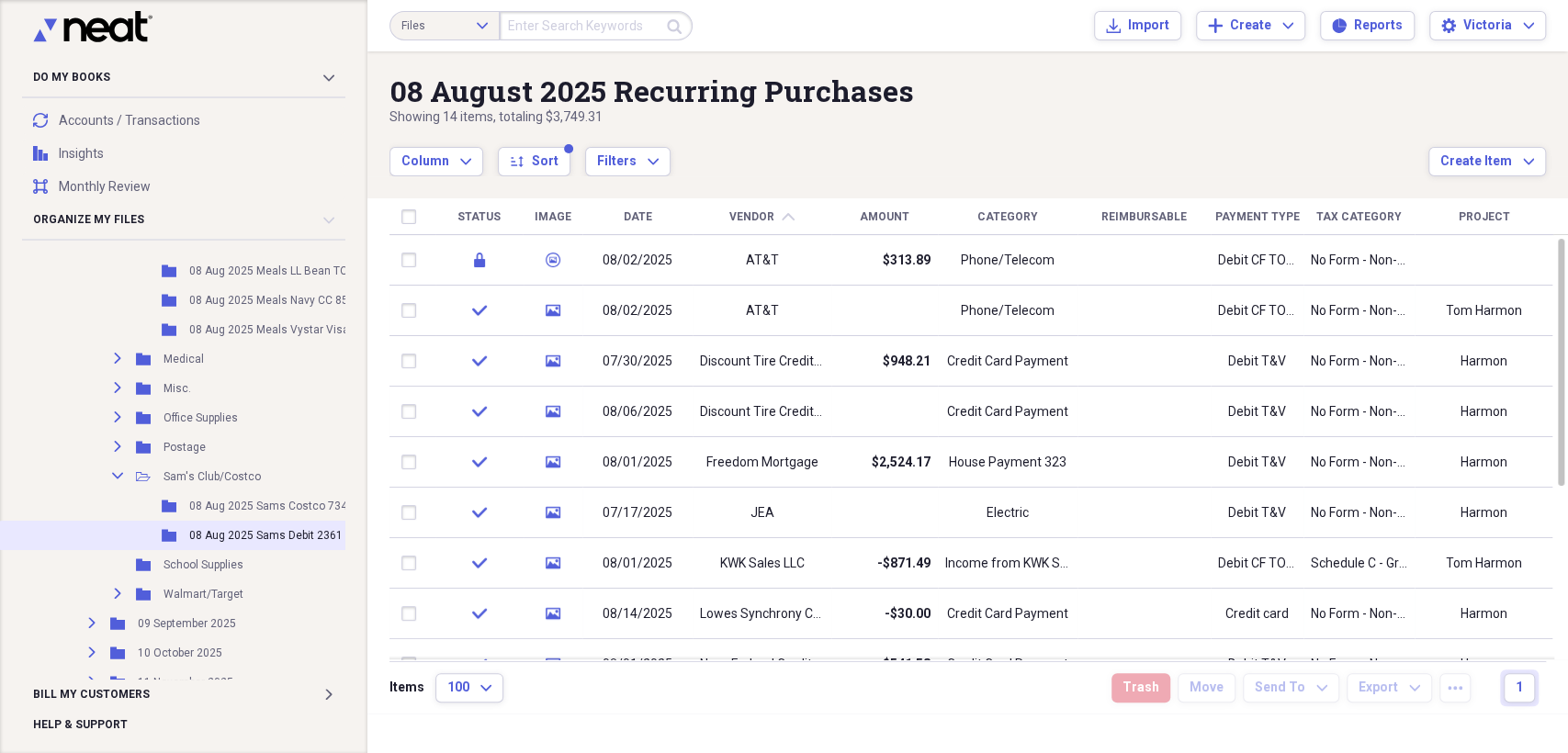 click on "Folder 08 Aug 2025 Sams Debit 2361 Add Folder" at bounding box center (270, 535) 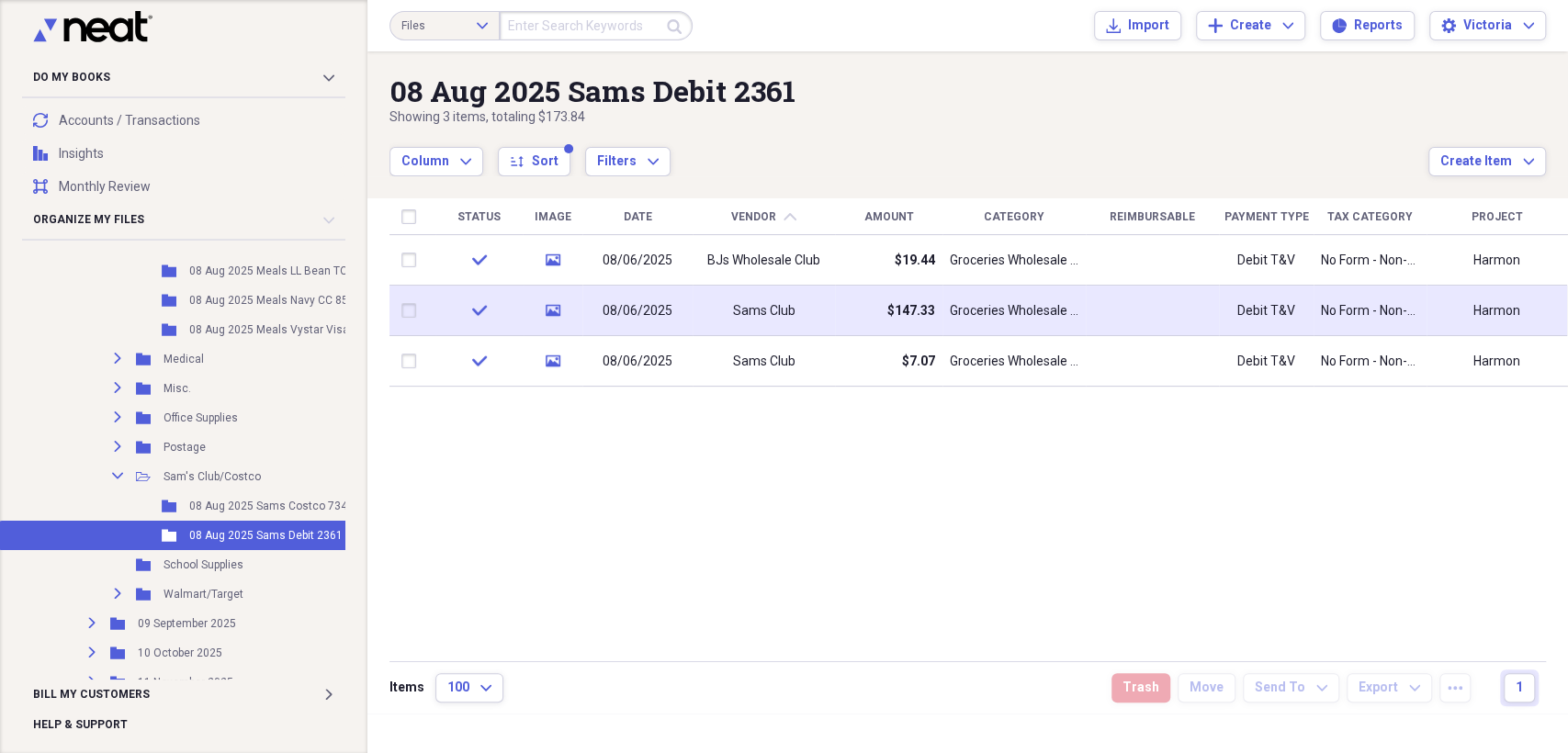 click on "Sams Club" at bounding box center [763, 310] 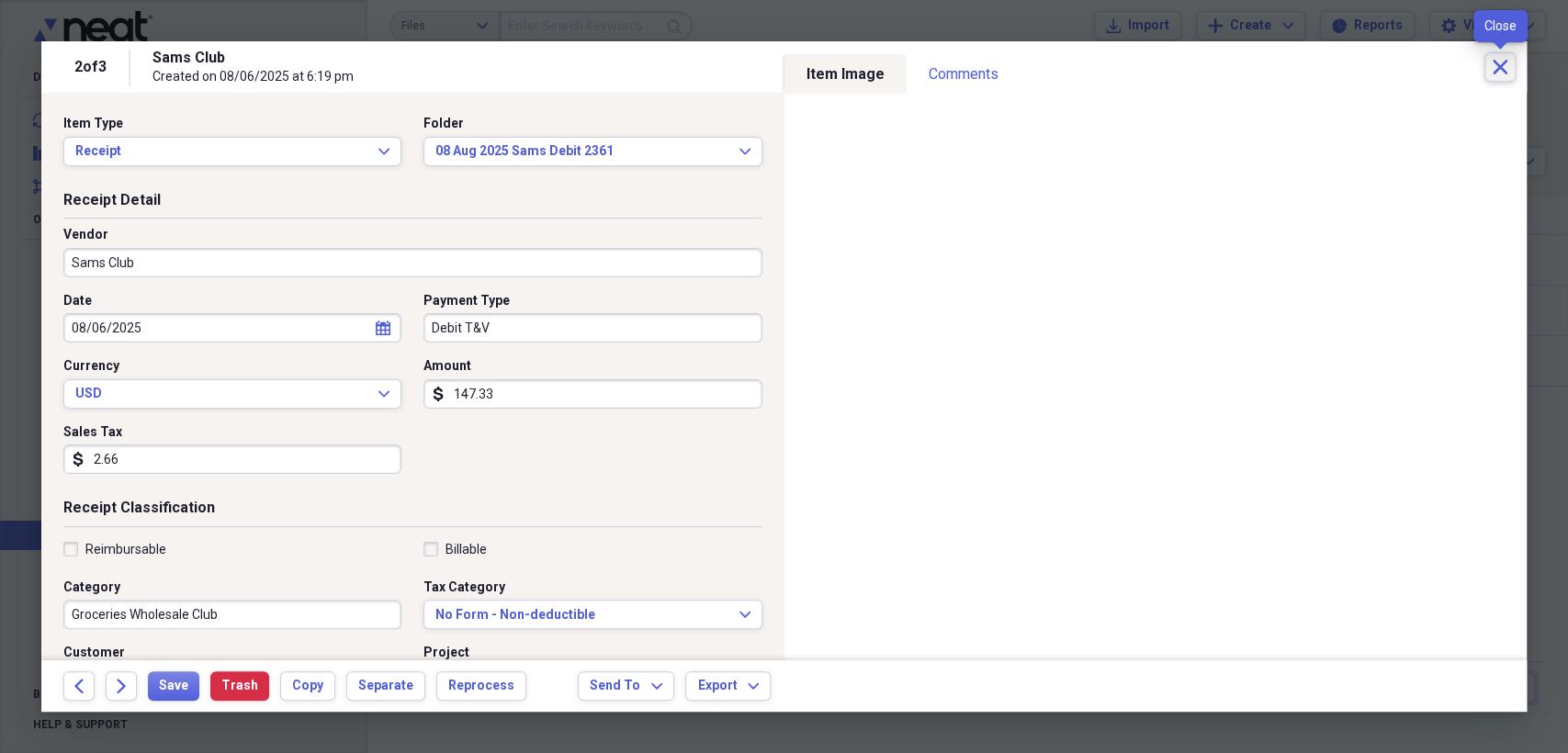 click 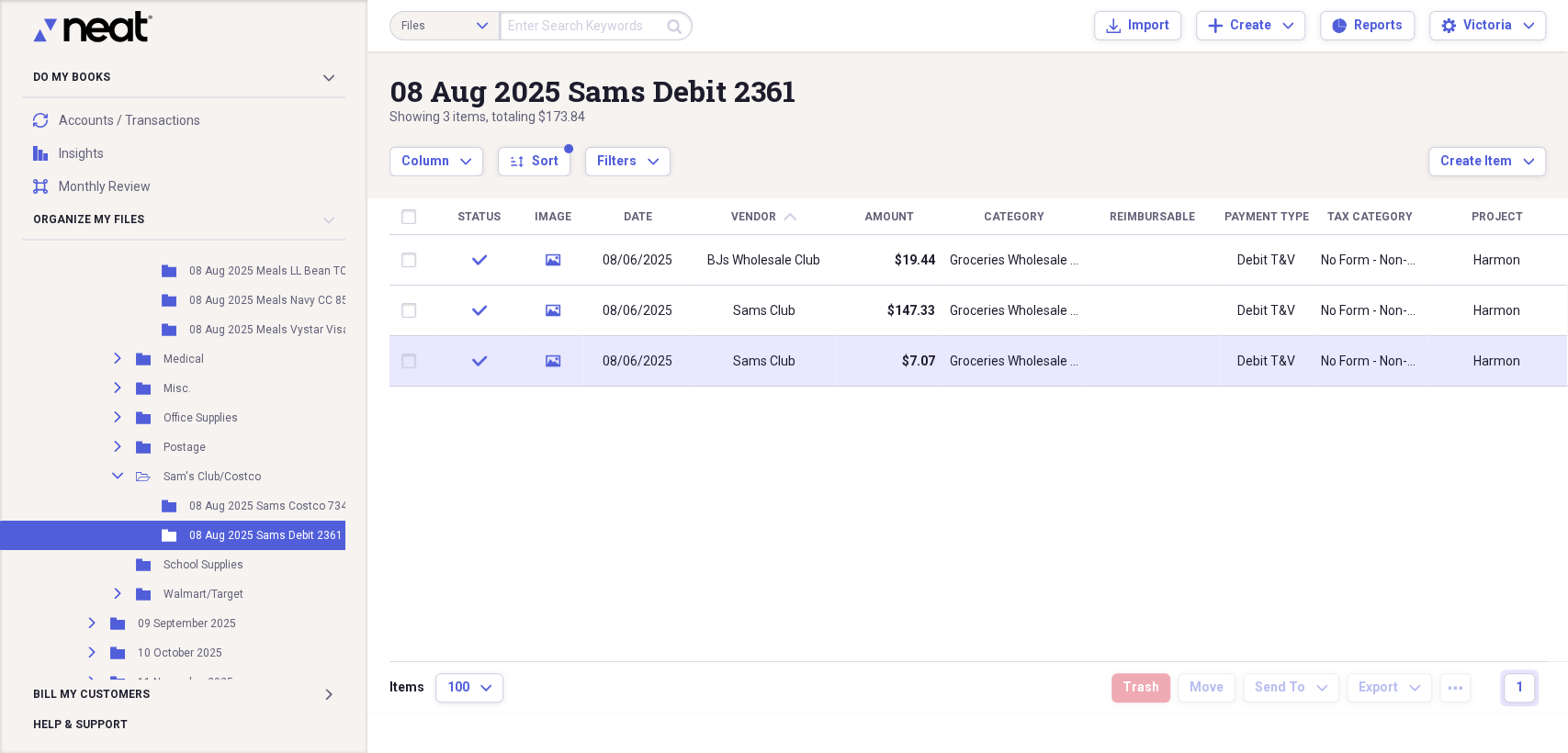 click on "Sams Club" at bounding box center (763, 361) 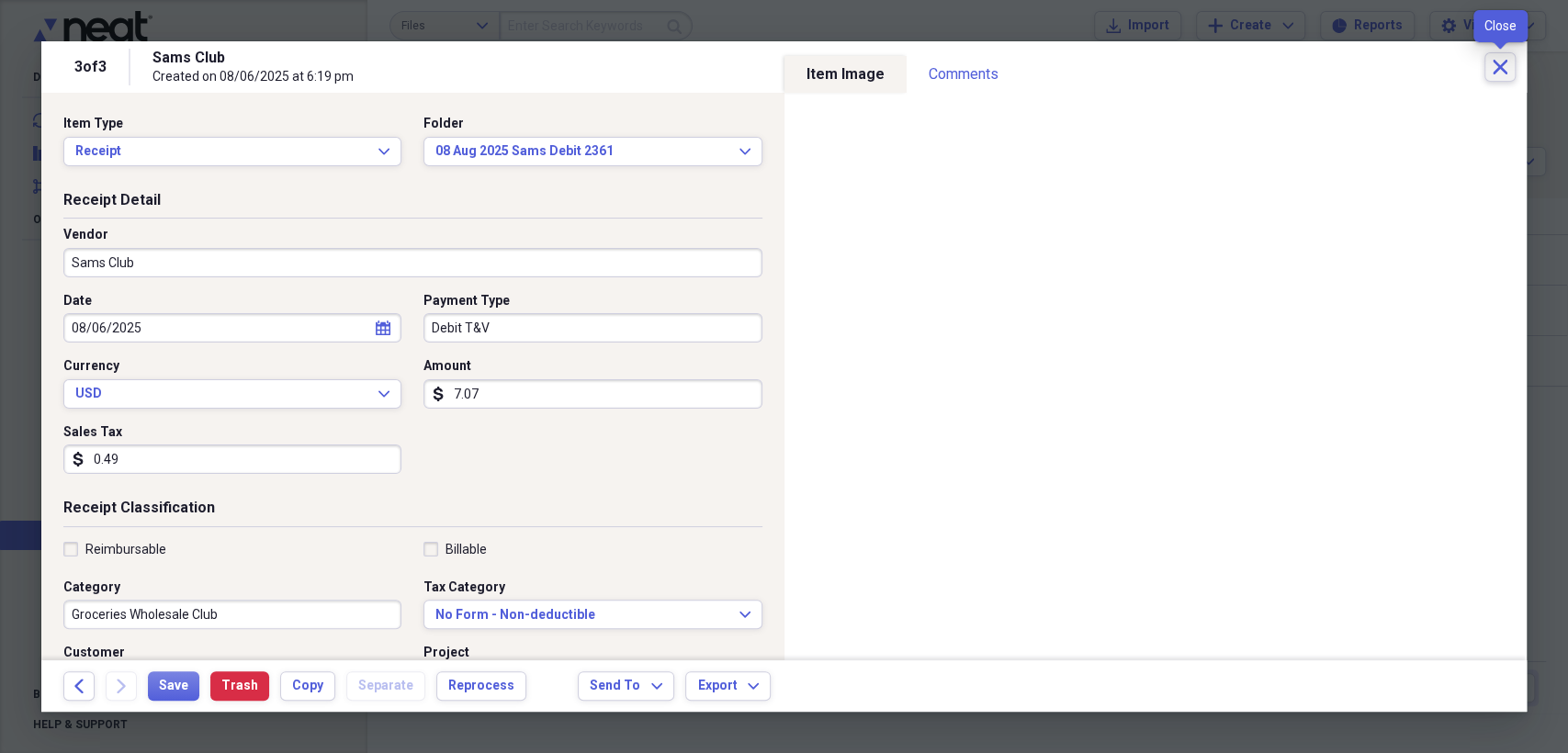 click 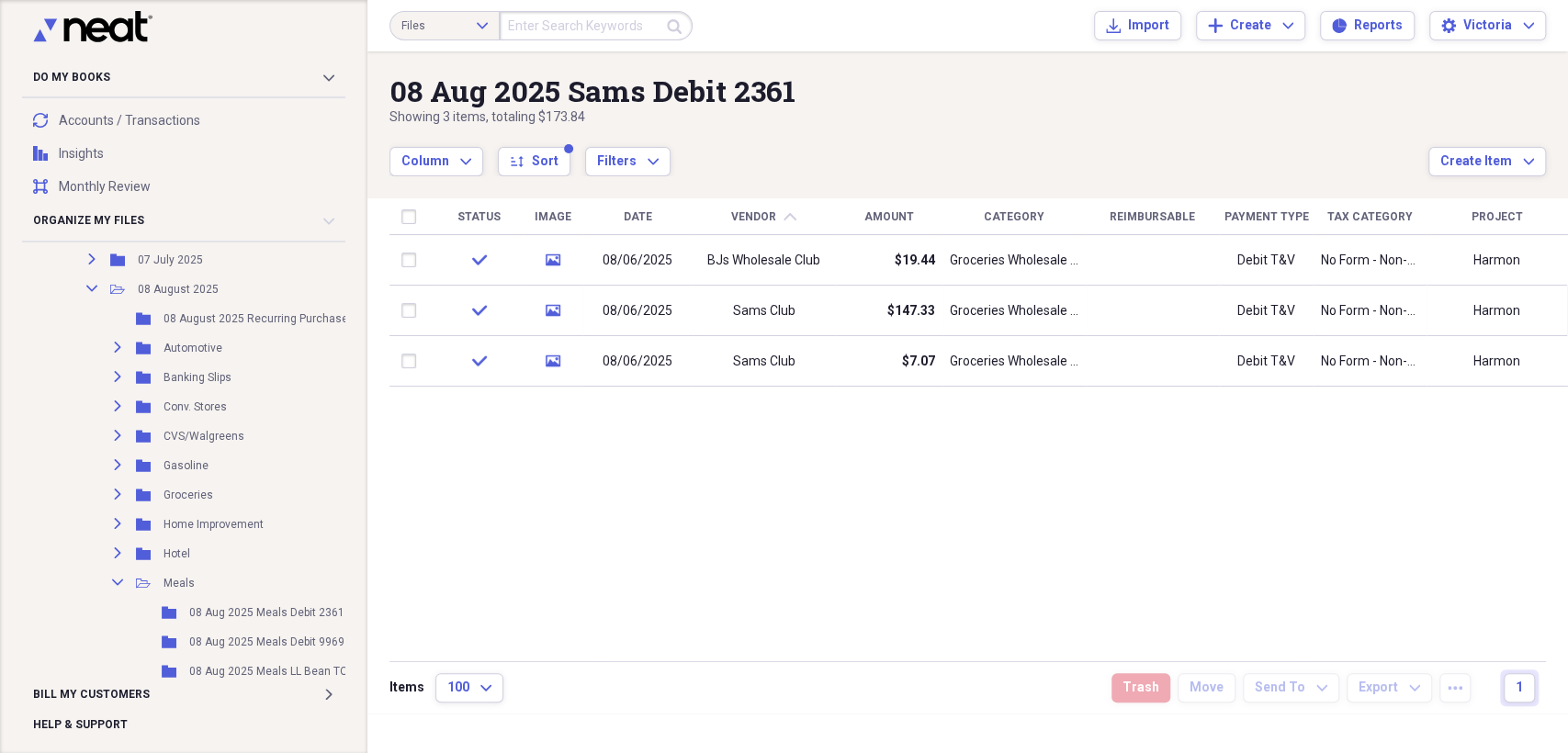 scroll, scrollTop: 612, scrollLeft: 0, axis: vertical 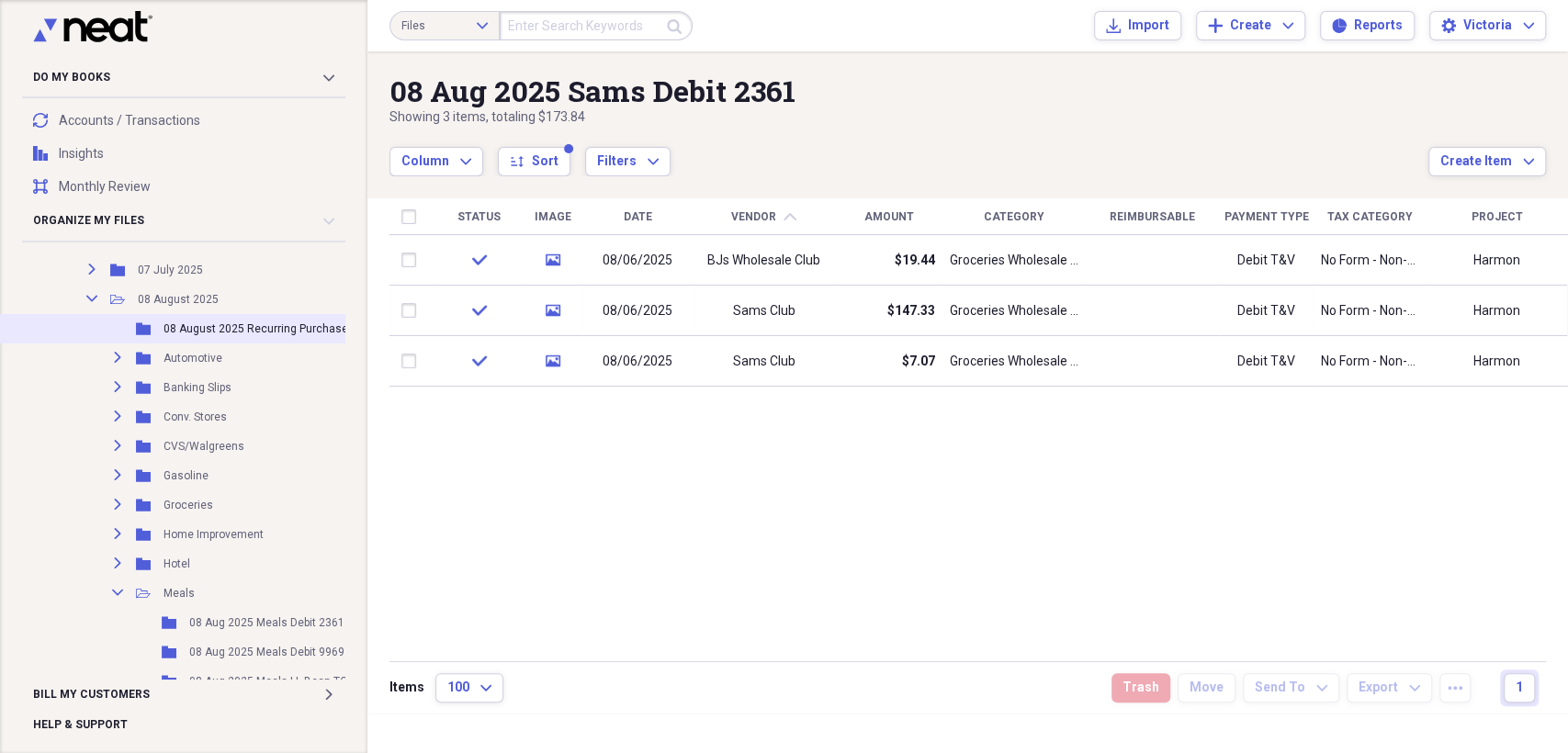 click on "08 August 2025 Recurring Purchases" at bounding box center (259, 329) 